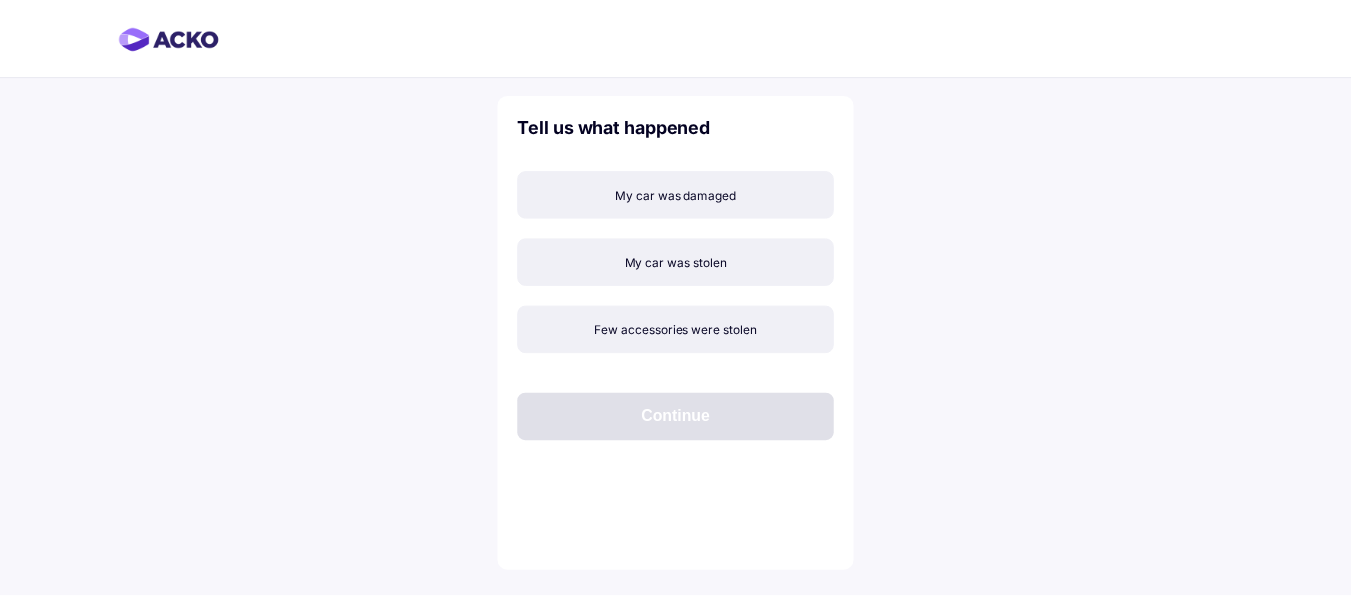 scroll, scrollTop: 0, scrollLeft: 0, axis: both 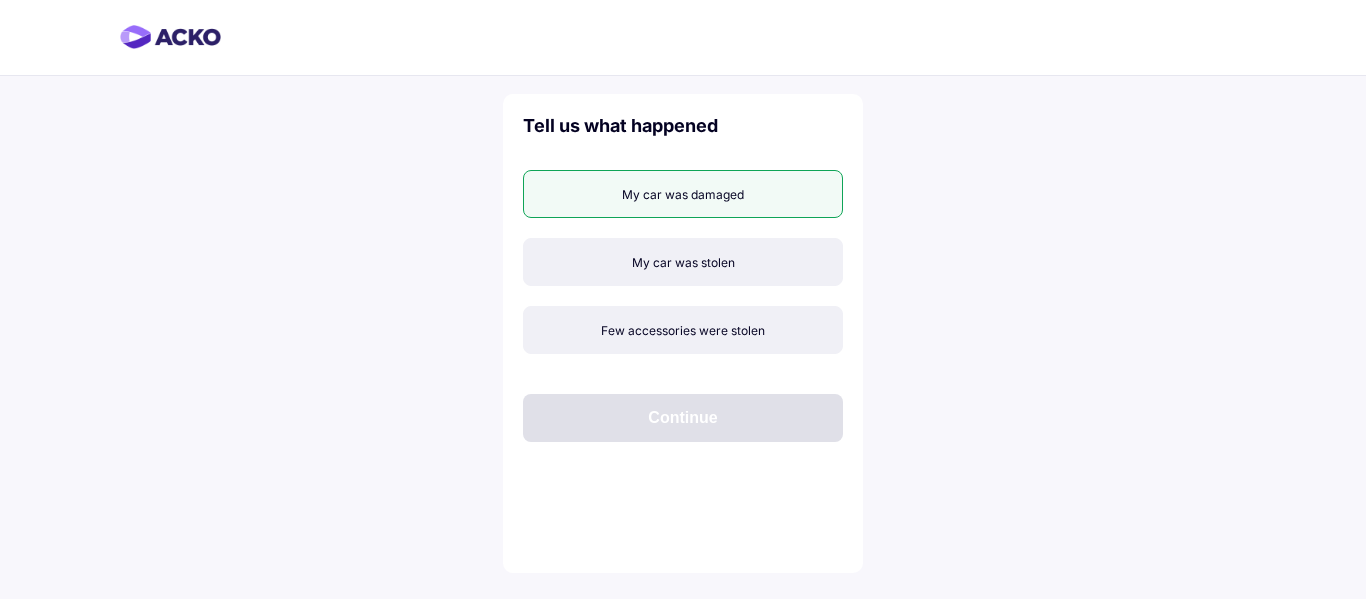 click on "My car was damaged" at bounding box center [683, 194] 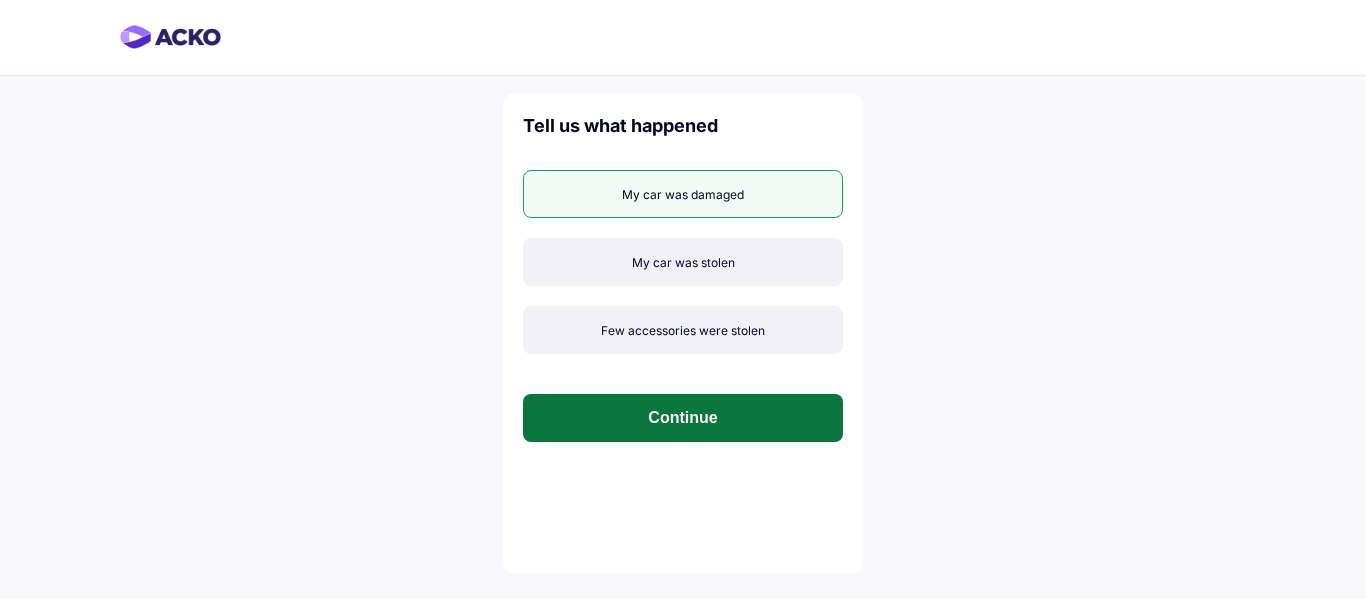 click on "Continue" at bounding box center [683, 418] 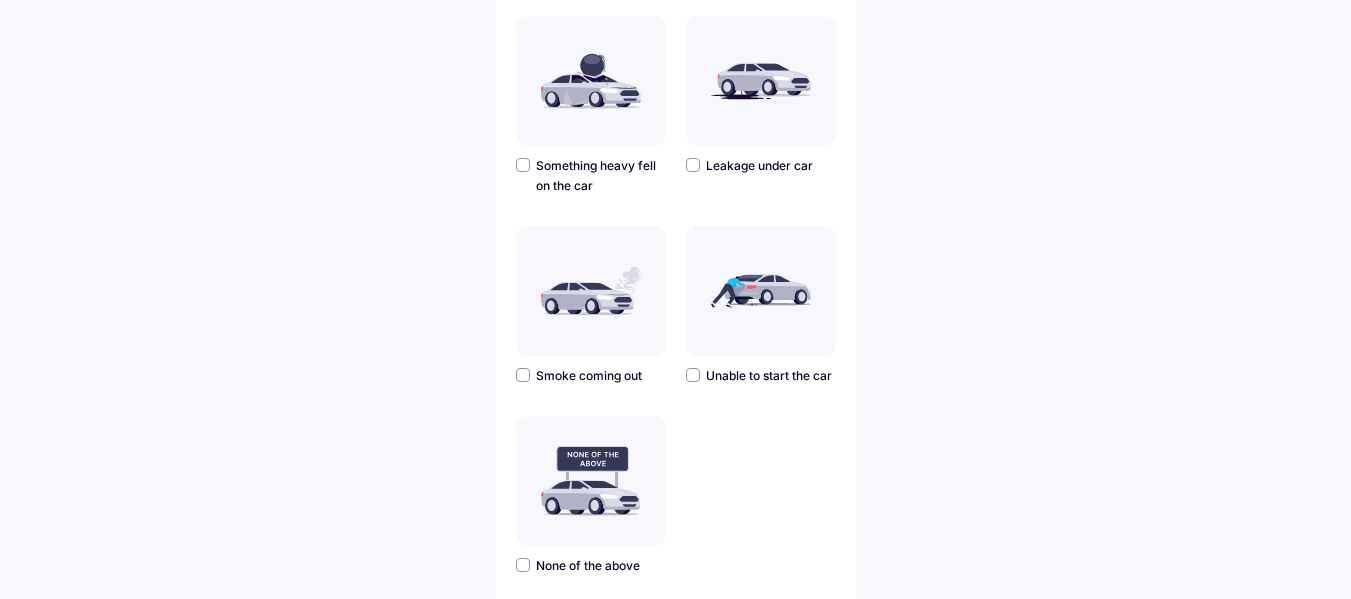 scroll, scrollTop: 700, scrollLeft: 0, axis: vertical 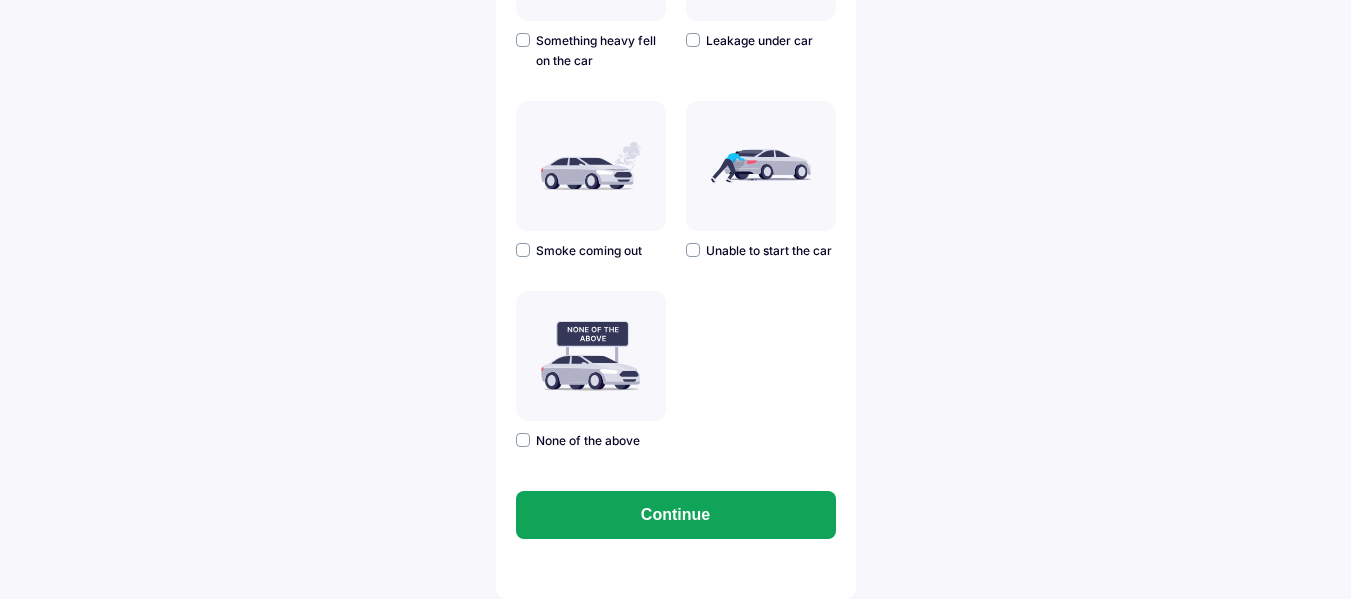 click at bounding box center (523, 440) 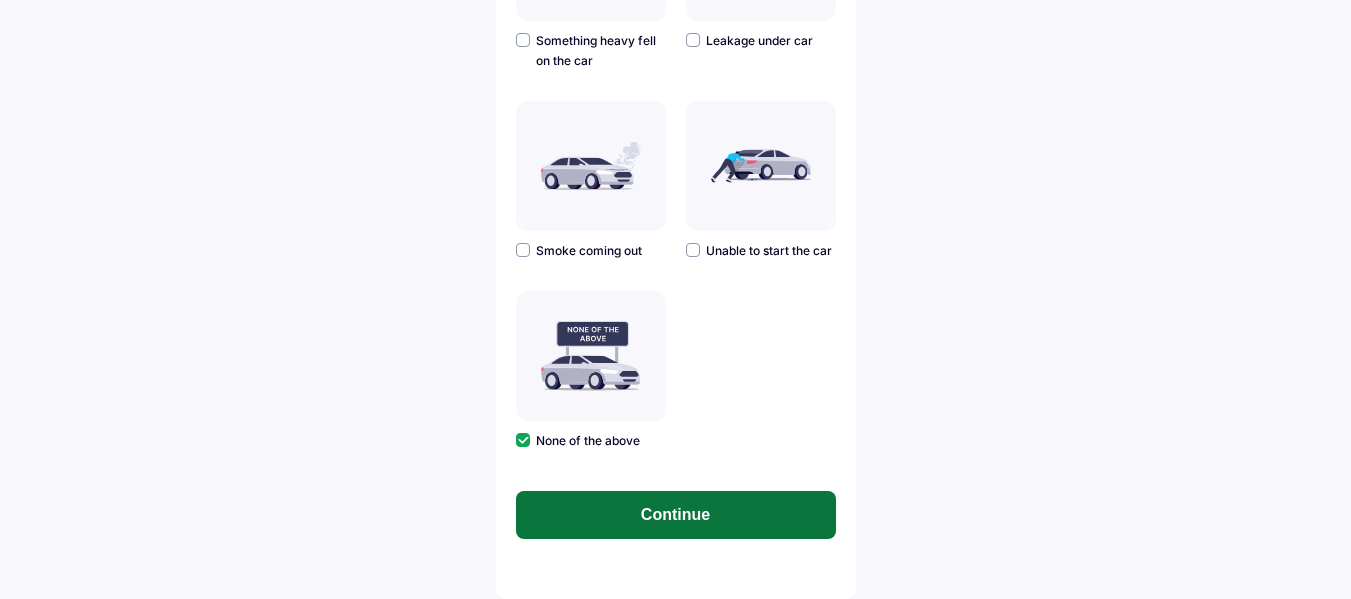 click on "Continue" at bounding box center [676, 515] 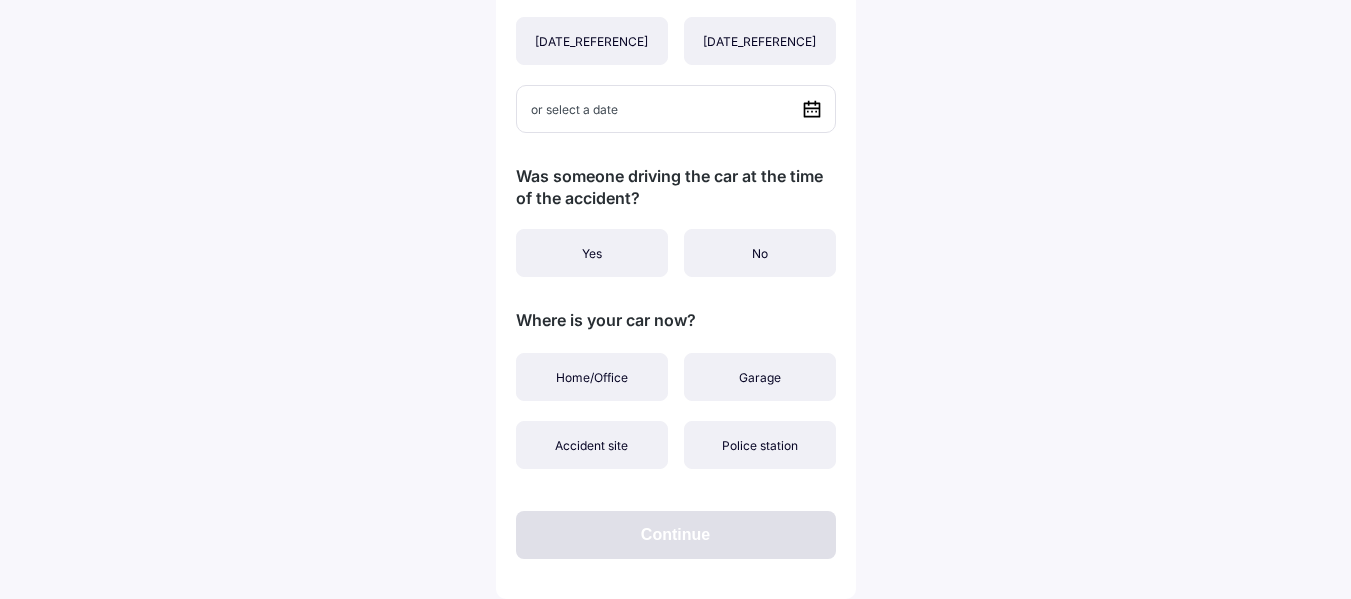scroll, scrollTop: 0, scrollLeft: 0, axis: both 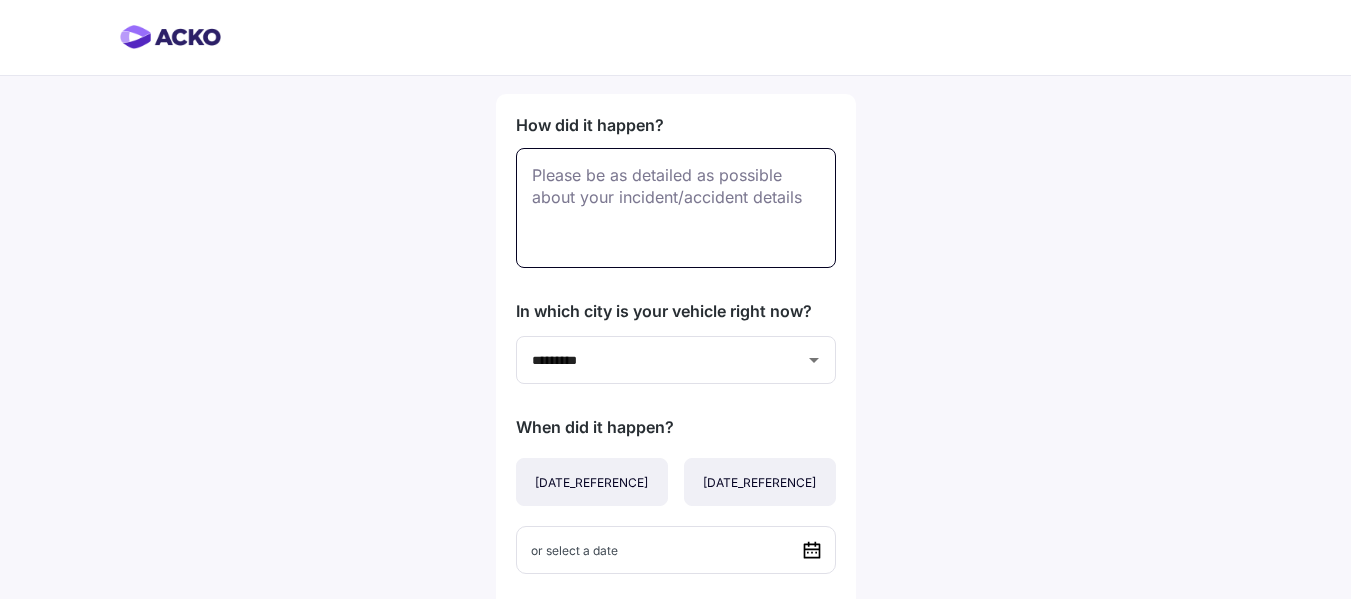 click at bounding box center [676, 208] 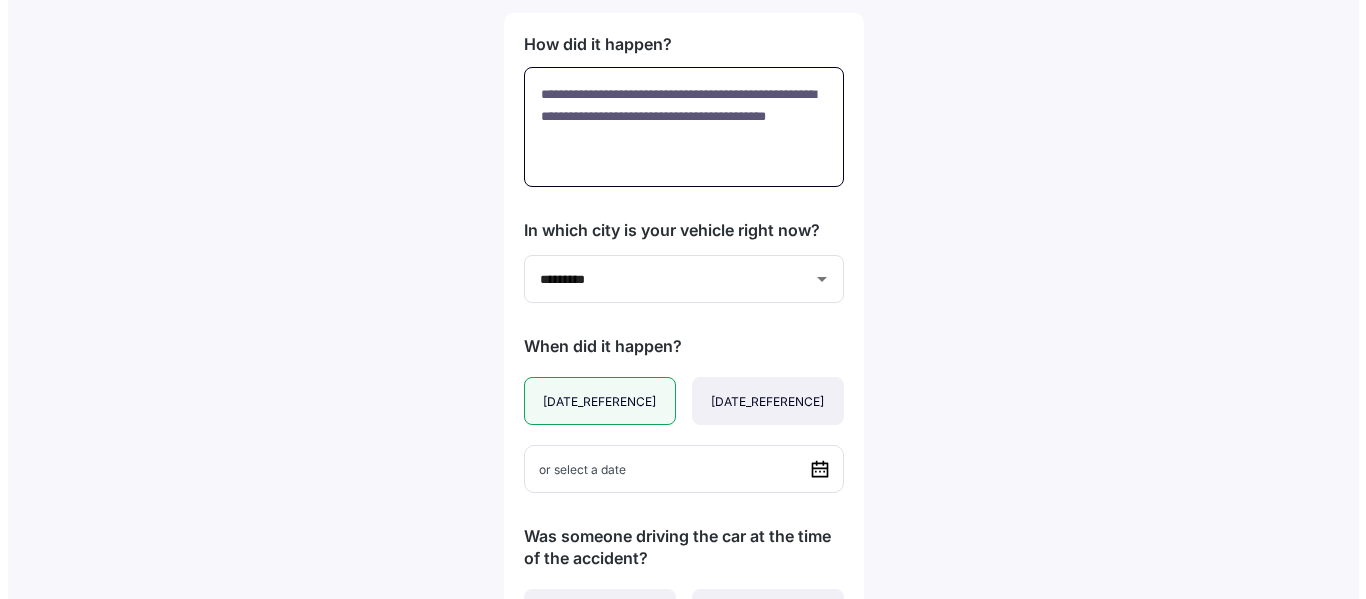 scroll, scrollTop: 200, scrollLeft: 0, axis: vertical 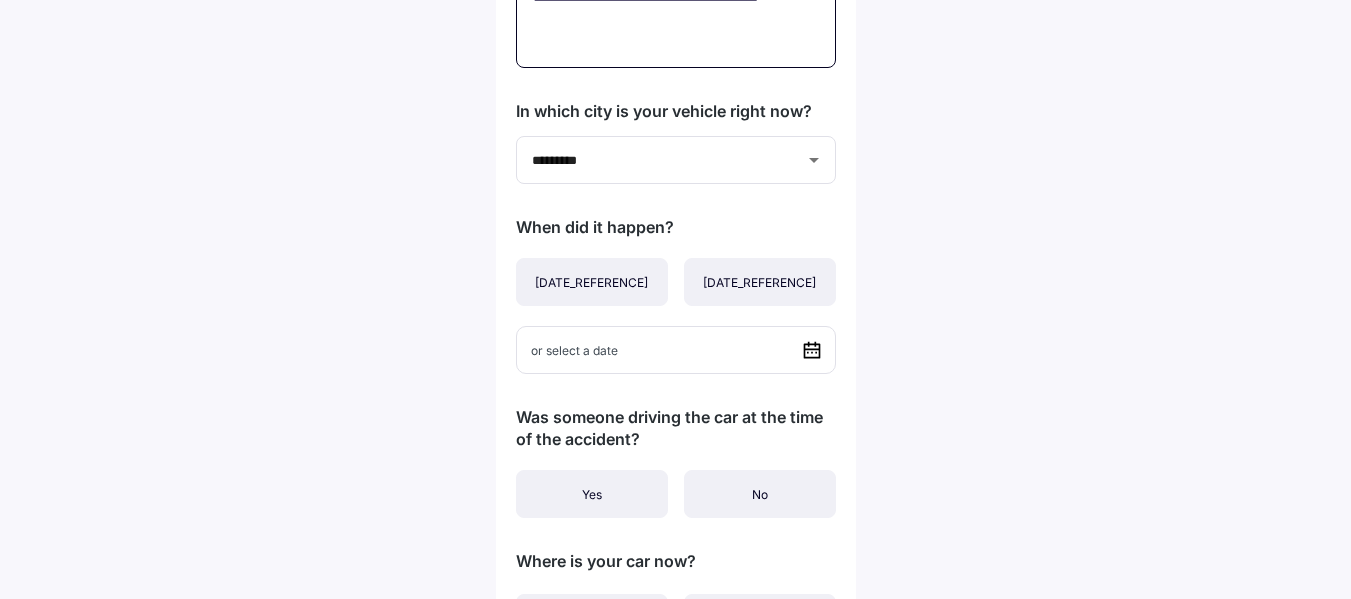 type on "**********" 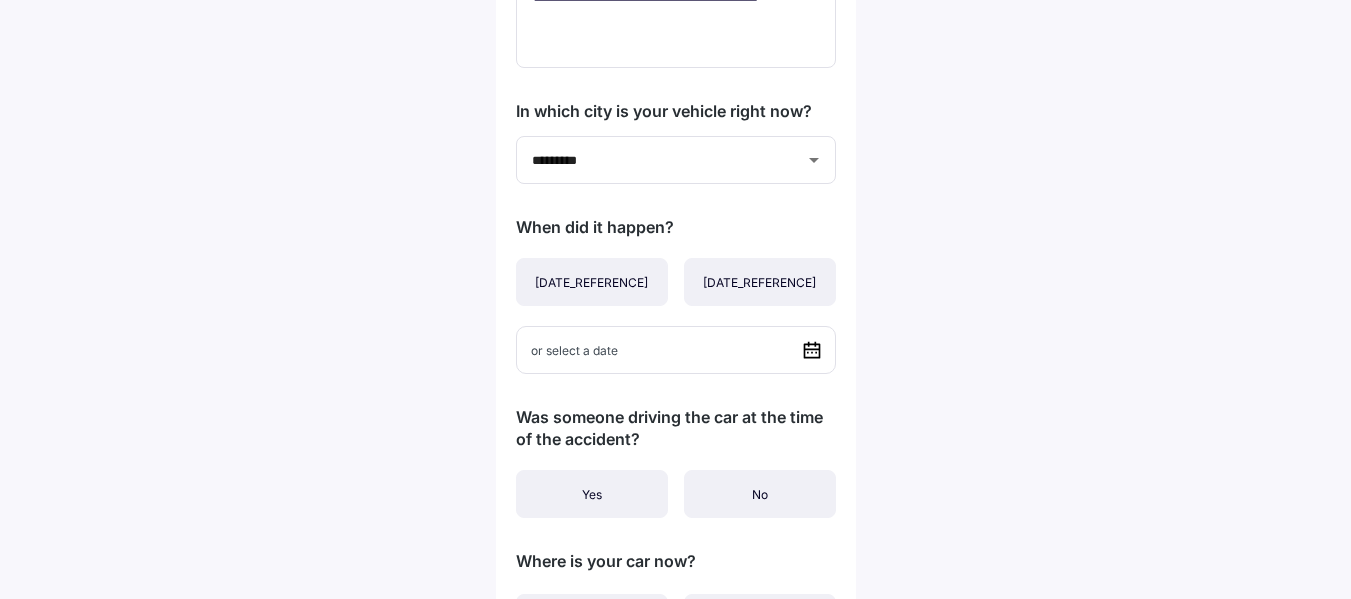 click 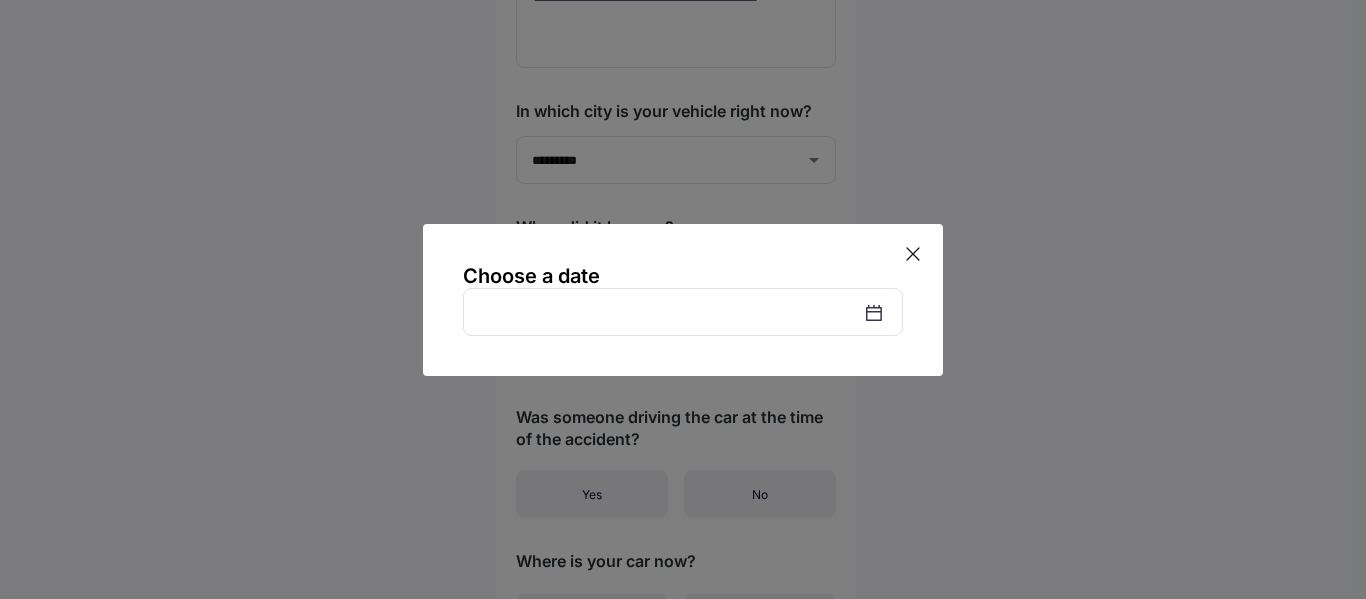 click 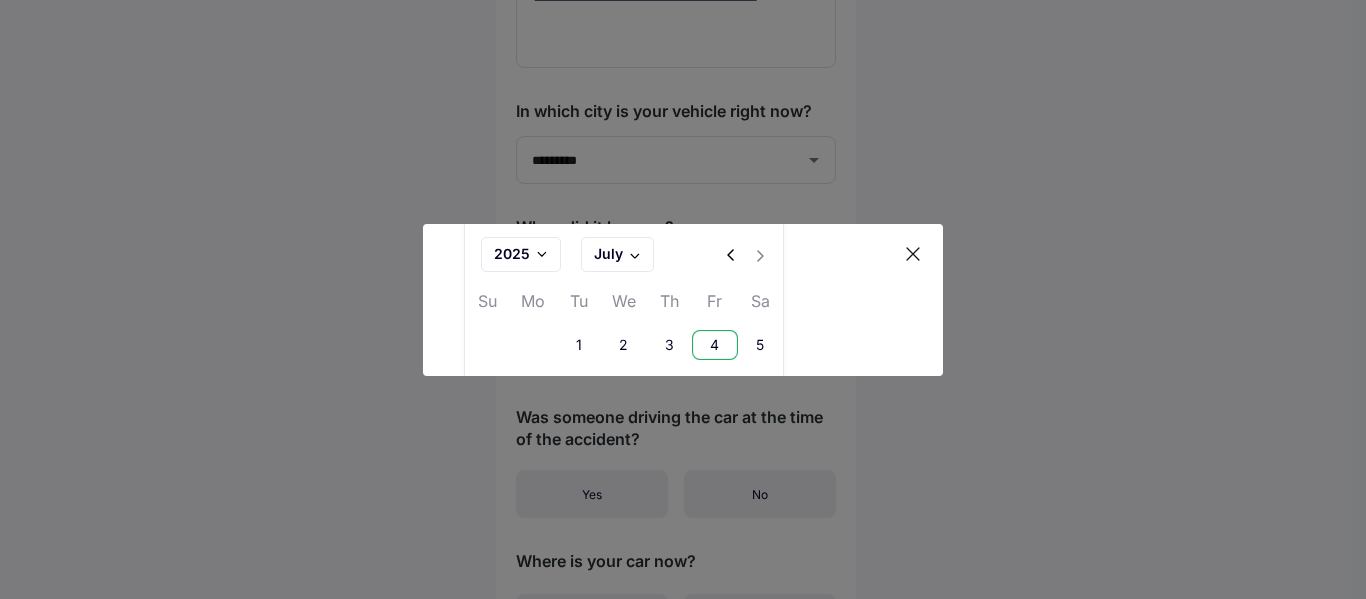scroll, scrollTop: 200, scrollLeft: 0, axis: vertical 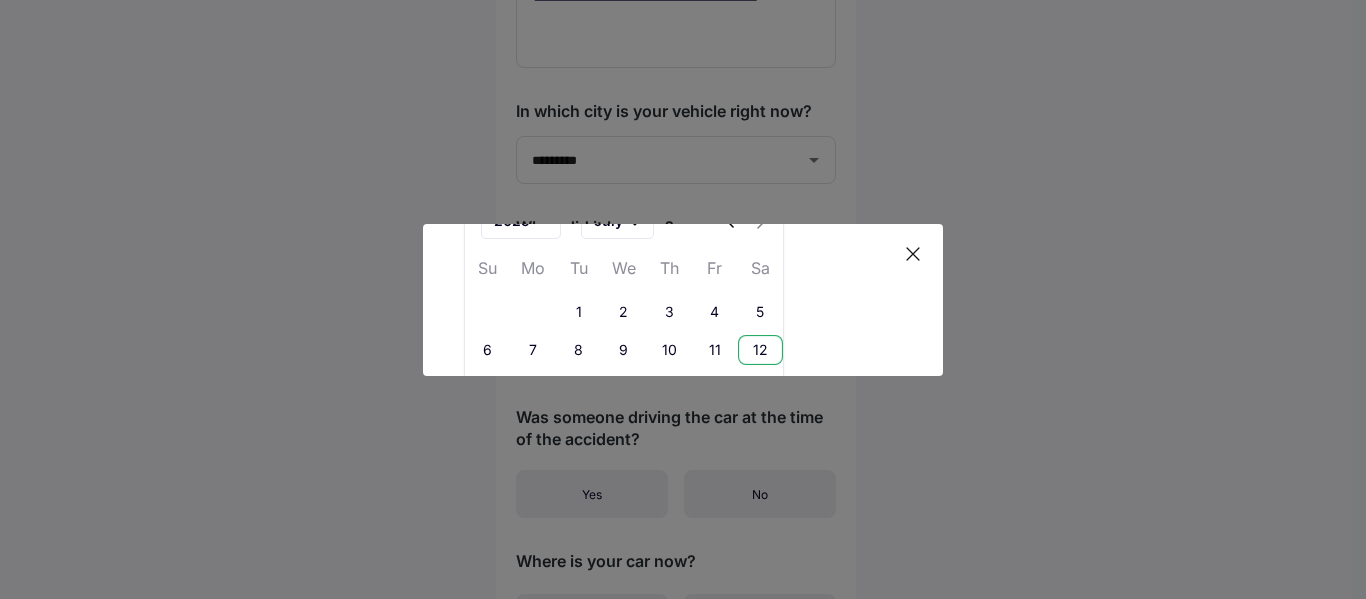 click on "12" at bounding box center [760, 350] 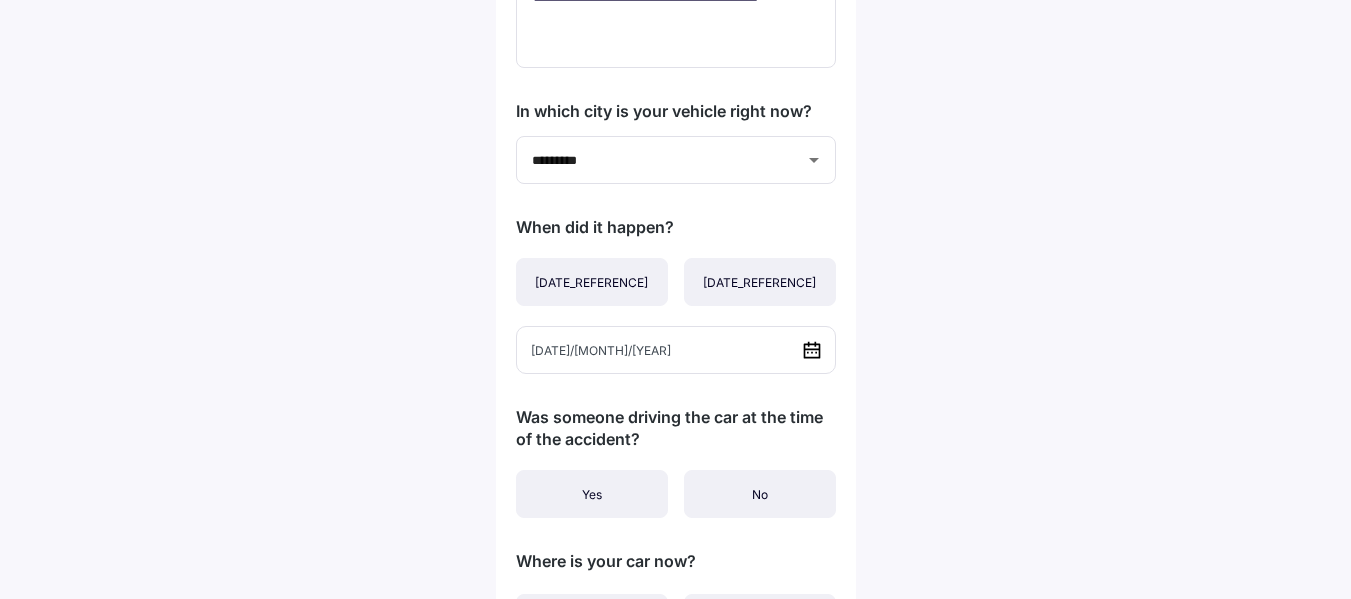 scroll, scrollTop: 300, scrollLeft: 0, axis: vertical 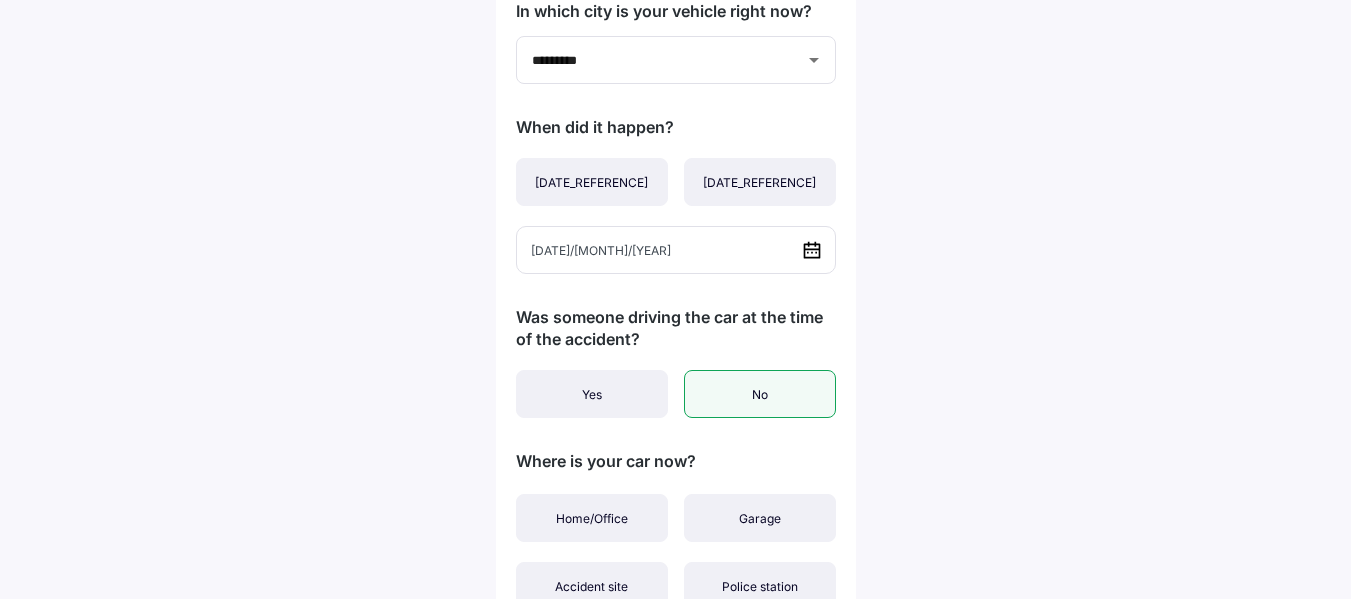 click on "No" at bounding box center [760, 394] 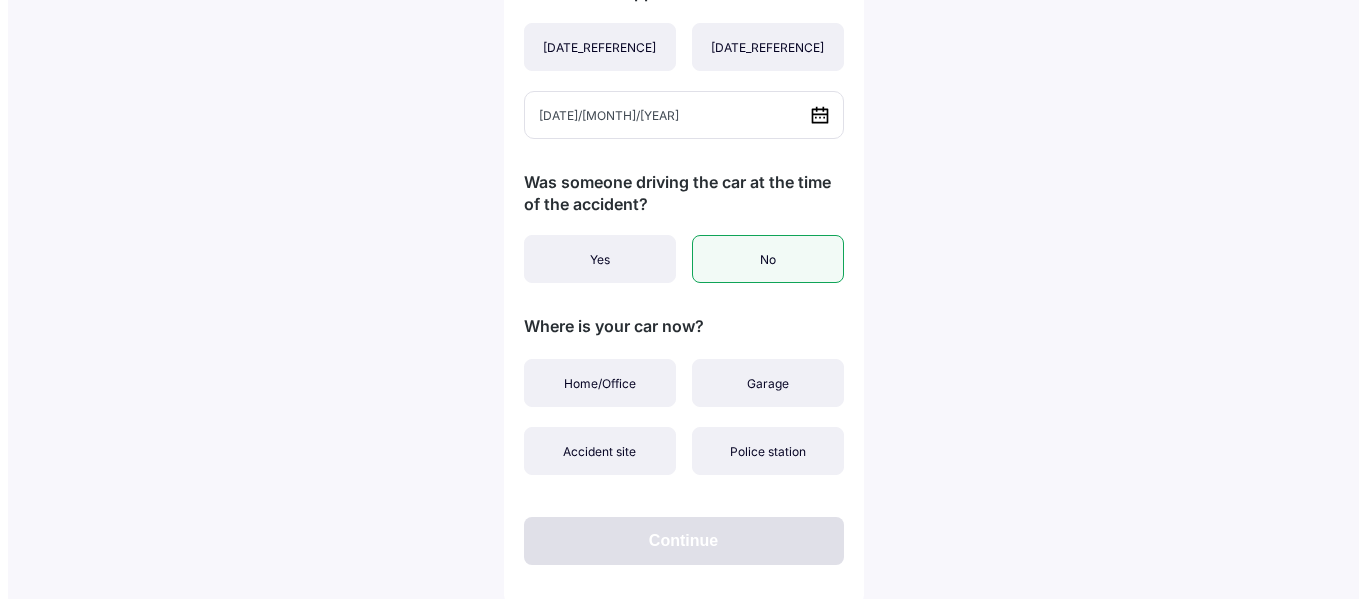 scroll, scrollTop: 441, scrollLeft: 0, axis: vertical 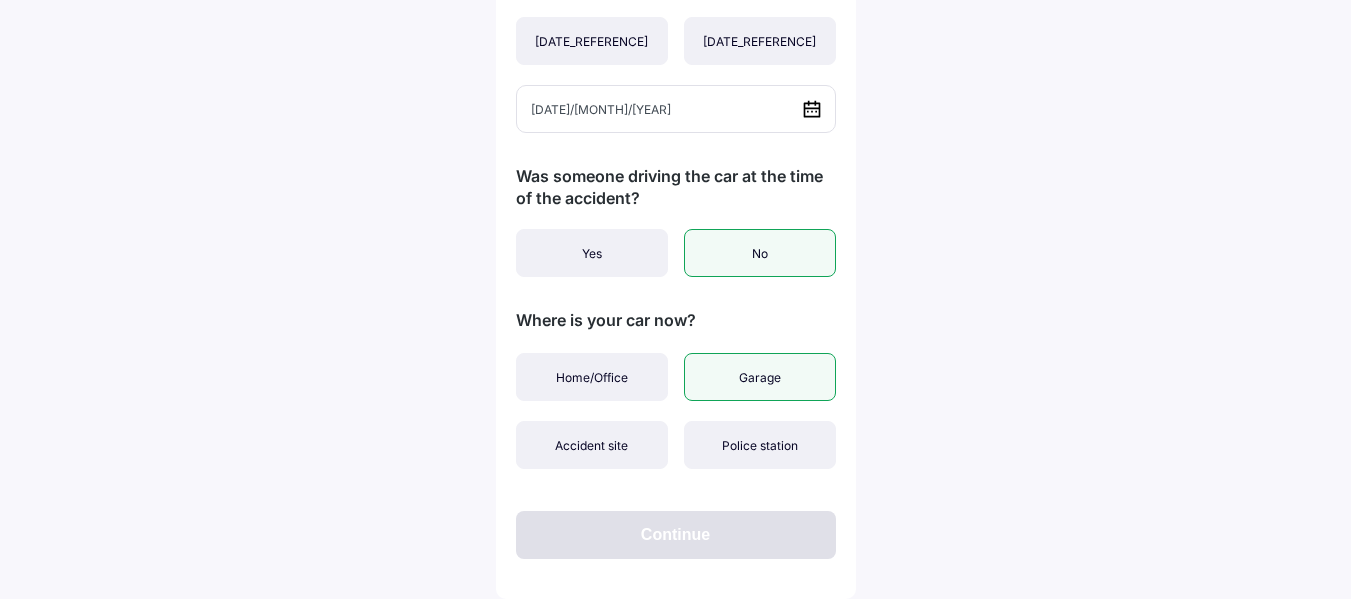 click on "Garage" at bounding box center [760, 377] 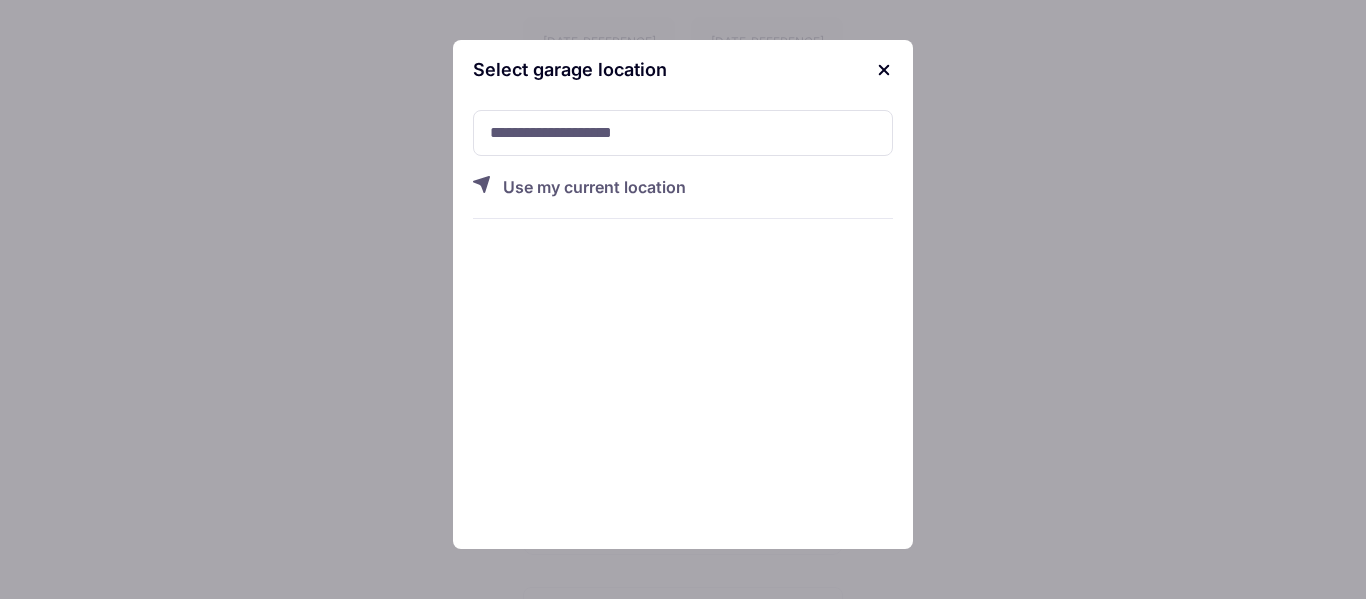 click on "Use my current location" at bounding box center [698, 197] 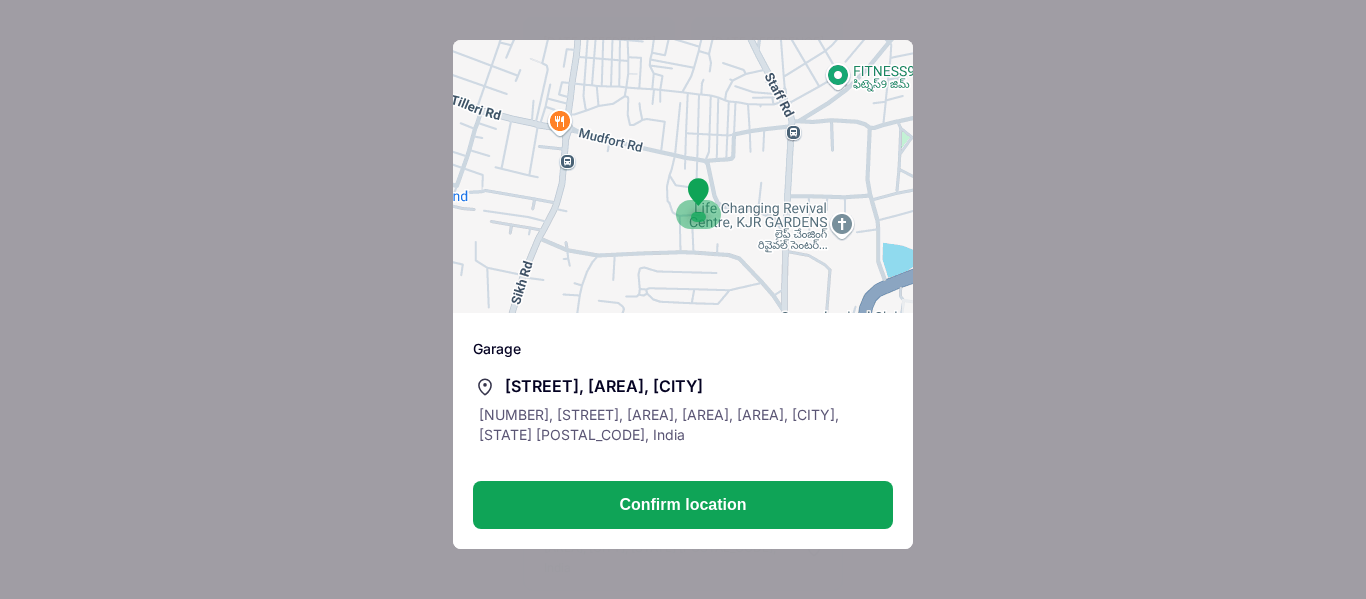 drag, startPoint x: 724, startPoint y: 248, endPoint x: 434, endPoint y: -121, distance: 469.31973 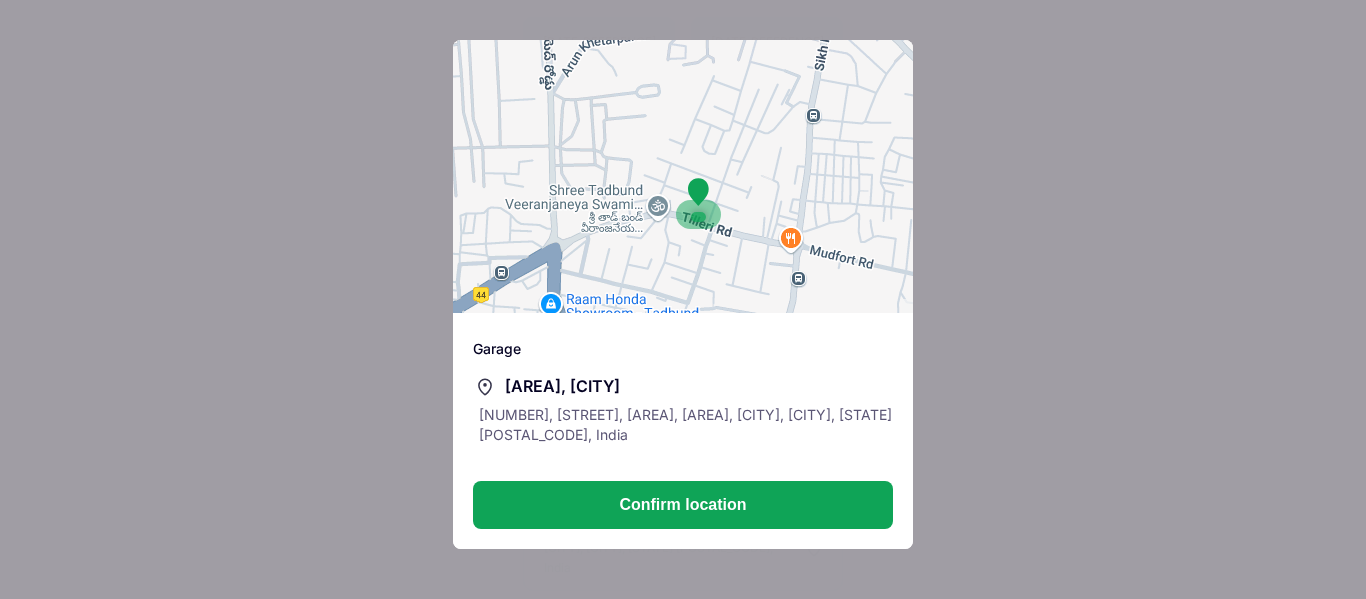 drag, startPoint x: 752, startPoint y: 278, endPoint x: 981, endPoint y: 388, distance: 254.04921 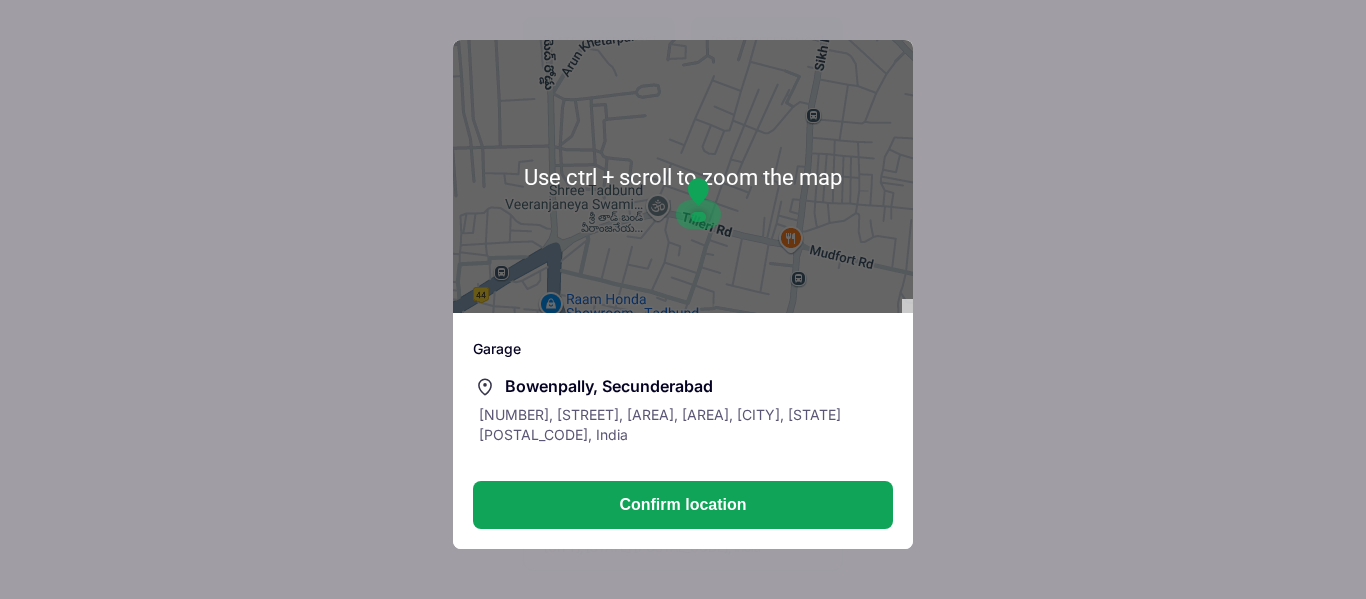 click at bounding box center (683, 176) 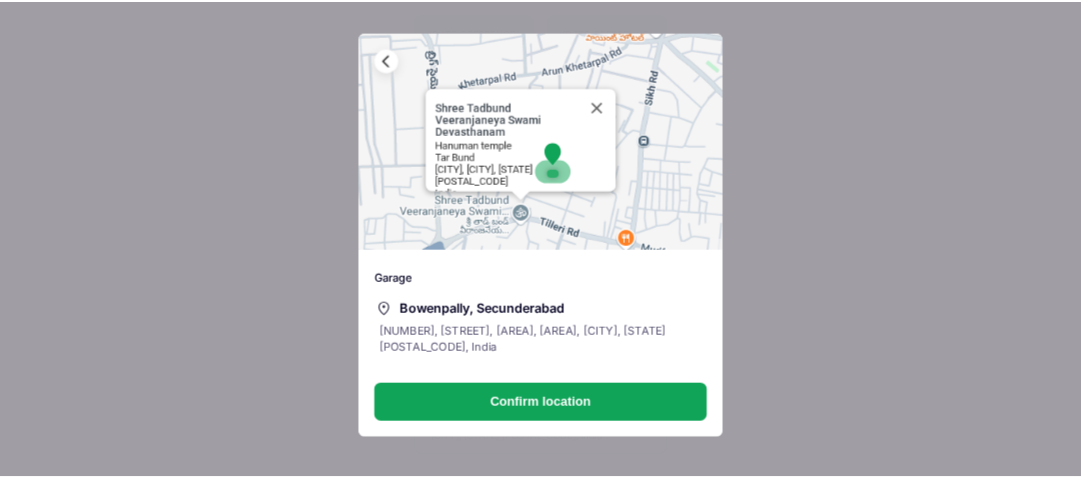 scroll, scrollTop: 440, scrollLeft: 0, axis: vertical 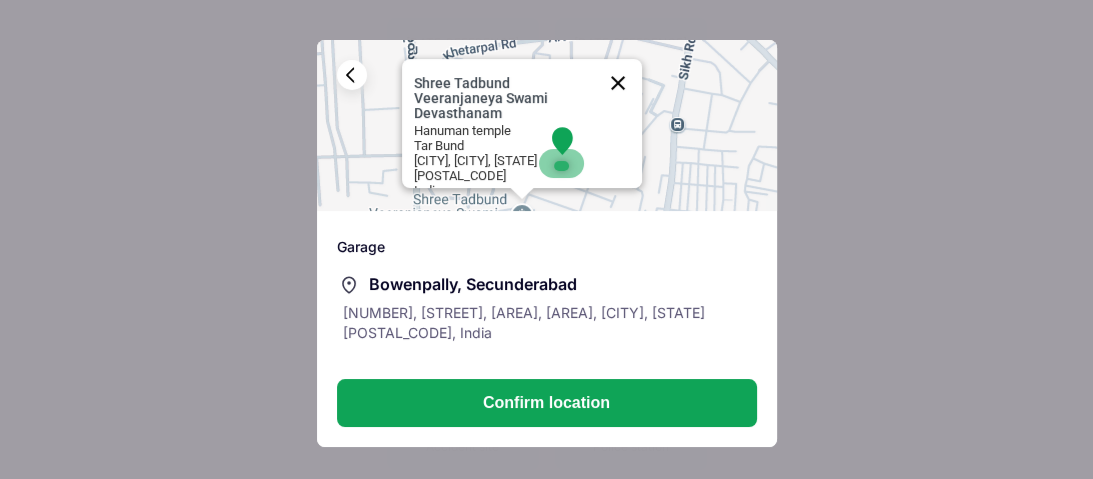 click at bounding box center (618, 83) 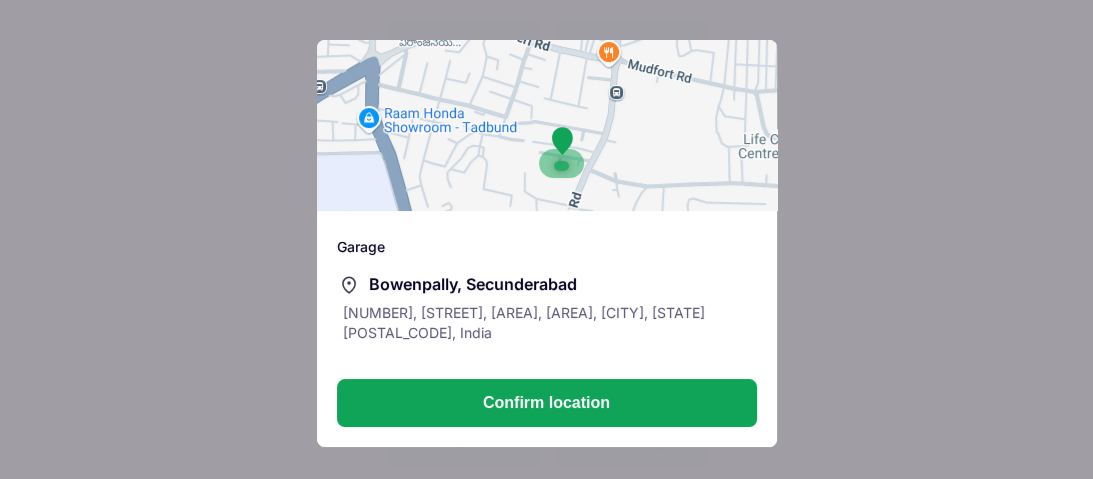drag, startPoint x: 519, startPoint y: 180, endPoint x: 473, endPoint y: -19, distance: 204.2474 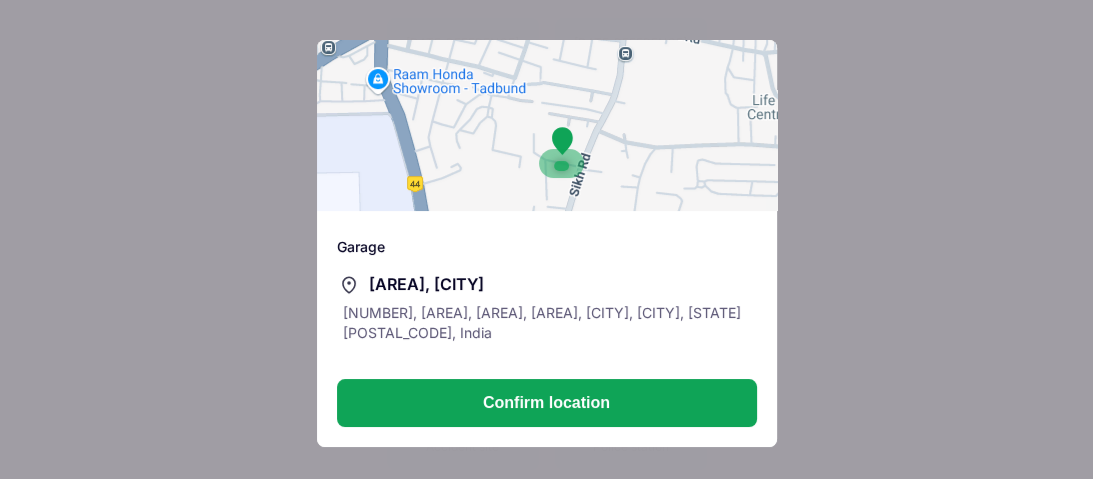 drag, startPoint x: 578, startPoint y: 131, endPoint x: 586, endPoint y: 90, distance: 41.773197 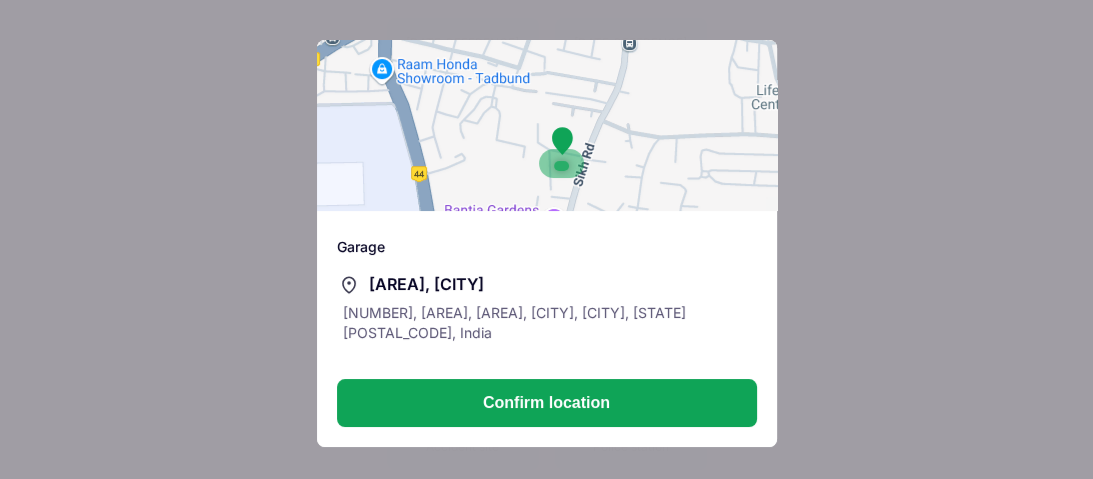 drag, startPoint x: 583, startPoint y: 136, endPoint x: 588, endPoint y: 124, distance: 13 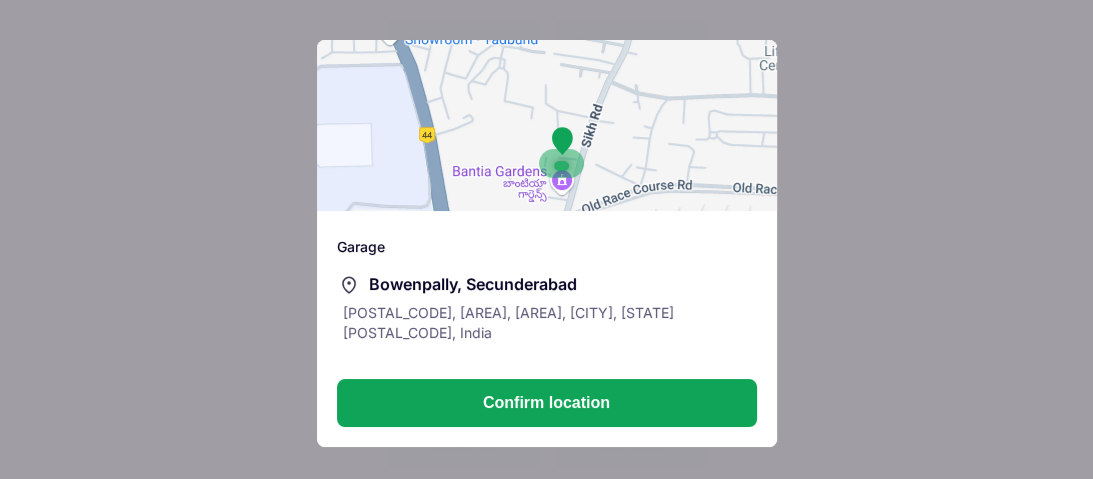 drag, startPoint x: 580, startPoint y: 177, endPoint x: 588, endPoint y: 136, distance: 41.773197 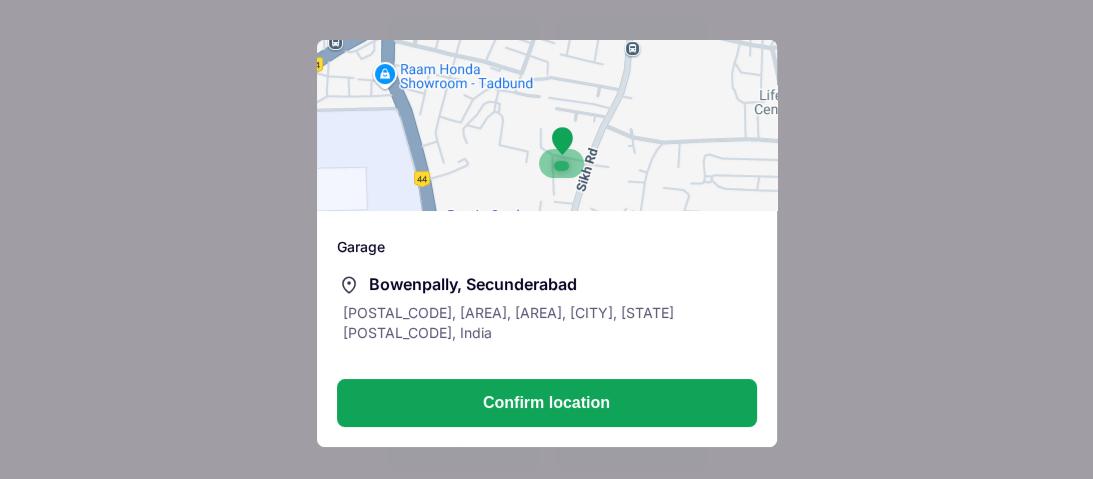drag, startPoint x: 577, startPoint y: 168, endPoint x: 572, endPoint y: 210, distance: 42.296574 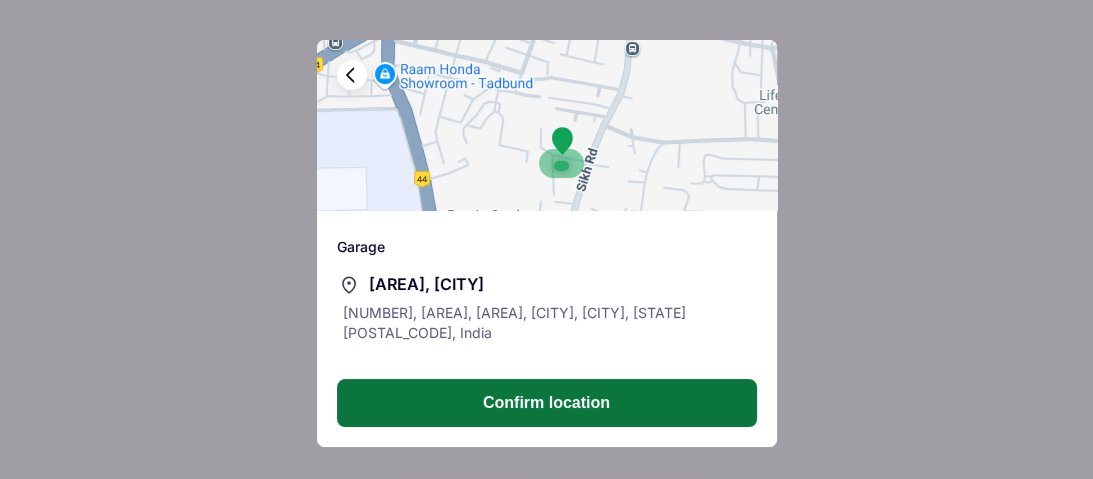 click on "Confirm location" at bounding box center (547, 403) 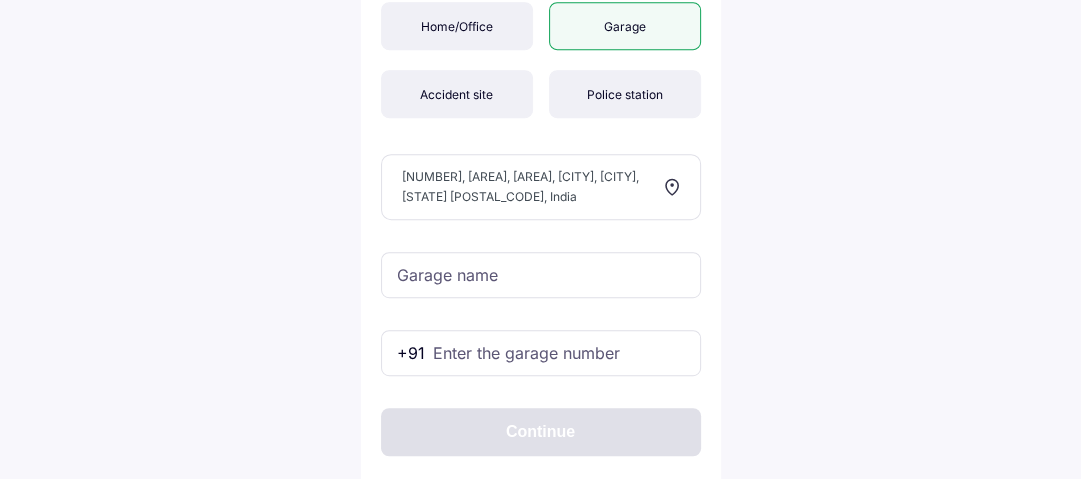 scroll, scrollTop: 828, scrollLeft: 0, axis: vertical 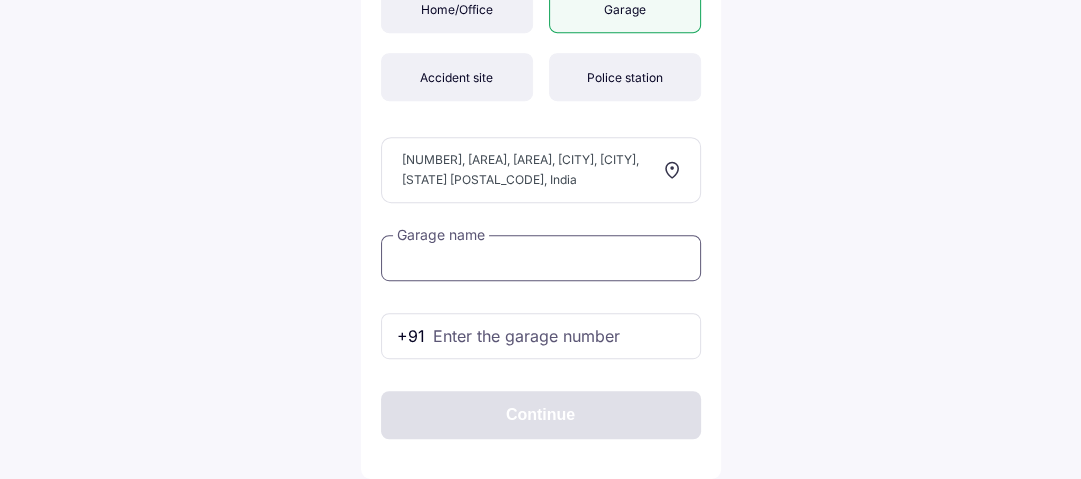 click at bounding box center [541, 258] 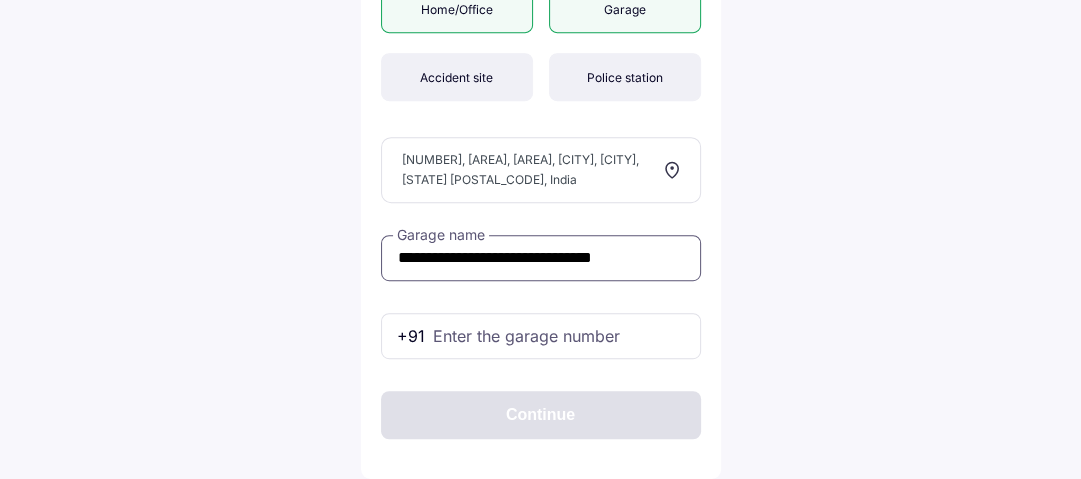 type on "**********" 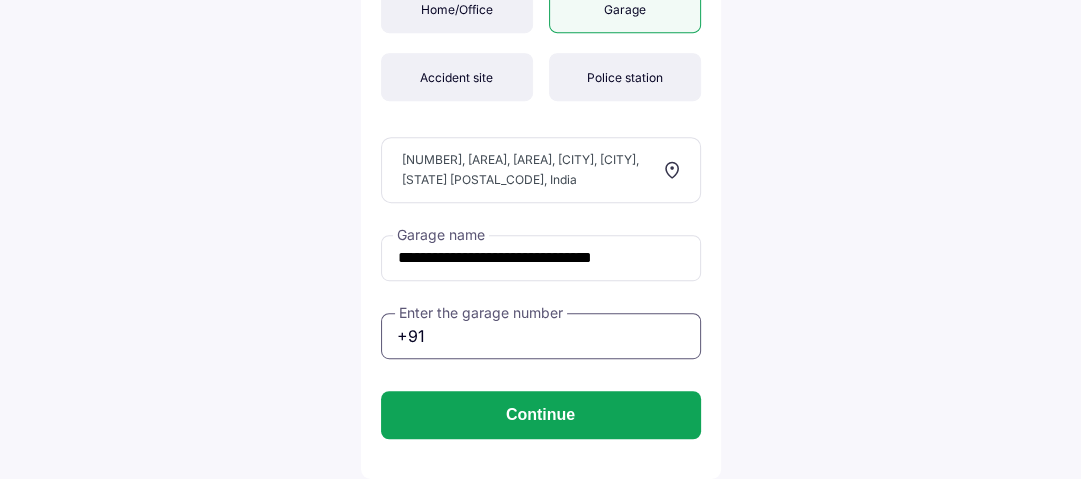 type on "**********" 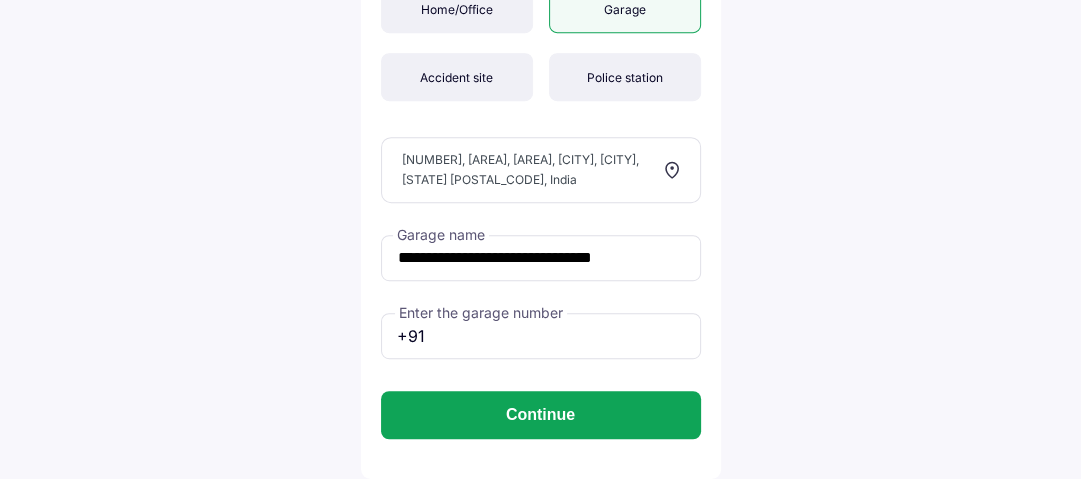 type 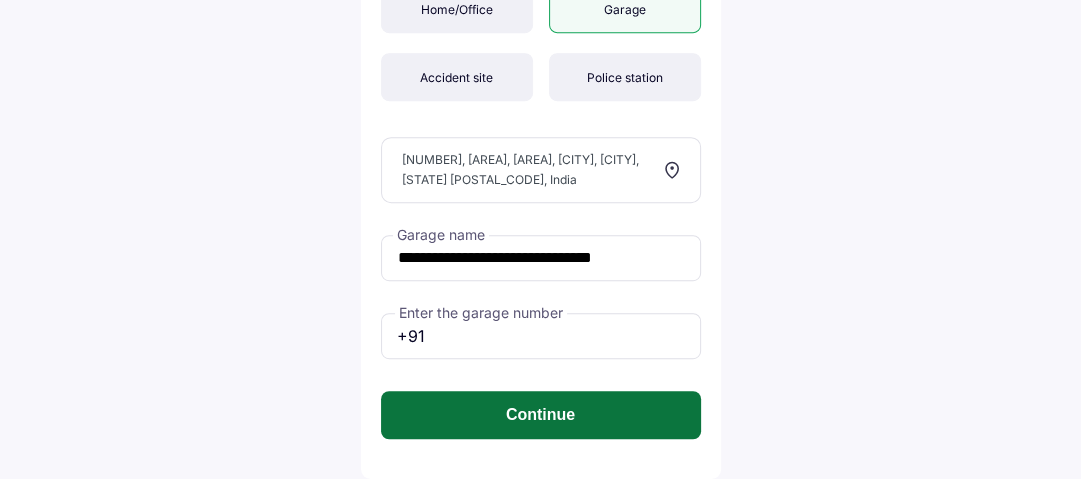 click on "Continue" at bounding box center (541, 415) 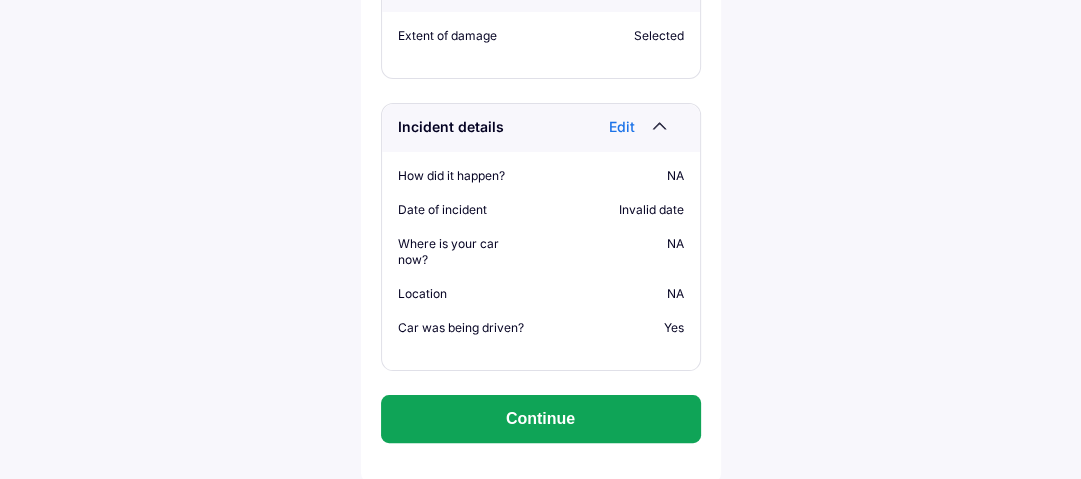 scroll, scrollTop: 247, scrollLeft: 0, axis: vertical 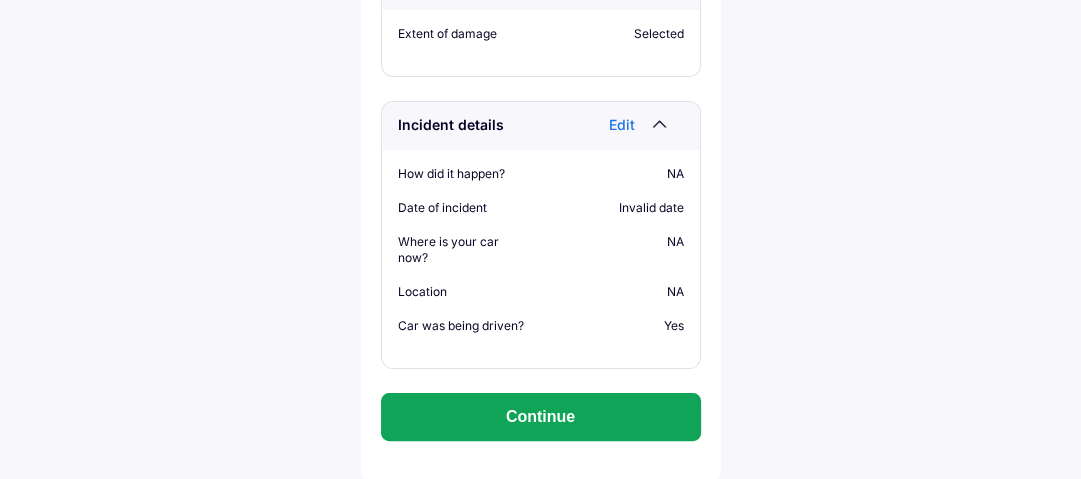 click on "Edit" at bounding box center [626, 126] 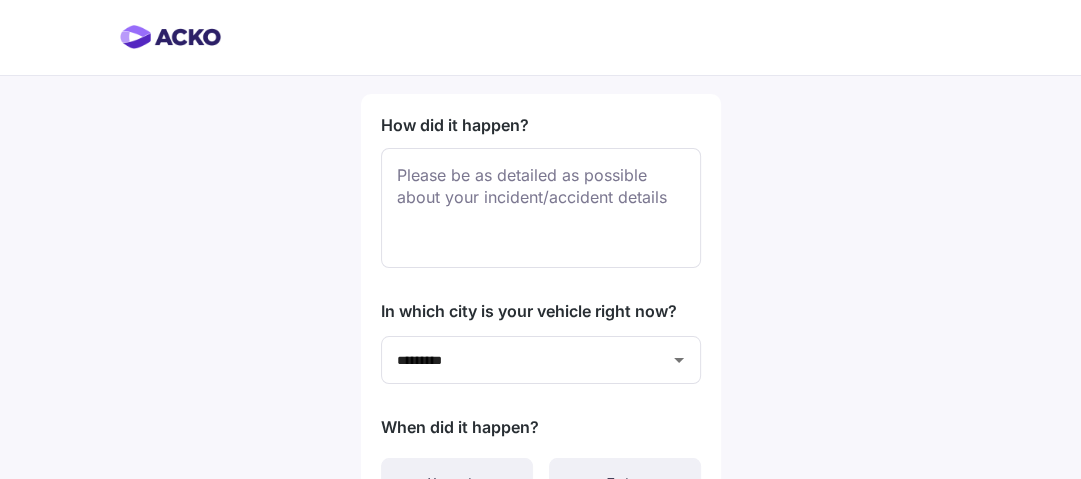 scroll, scrollTop: 0, scrollLeft: 0, axis: both 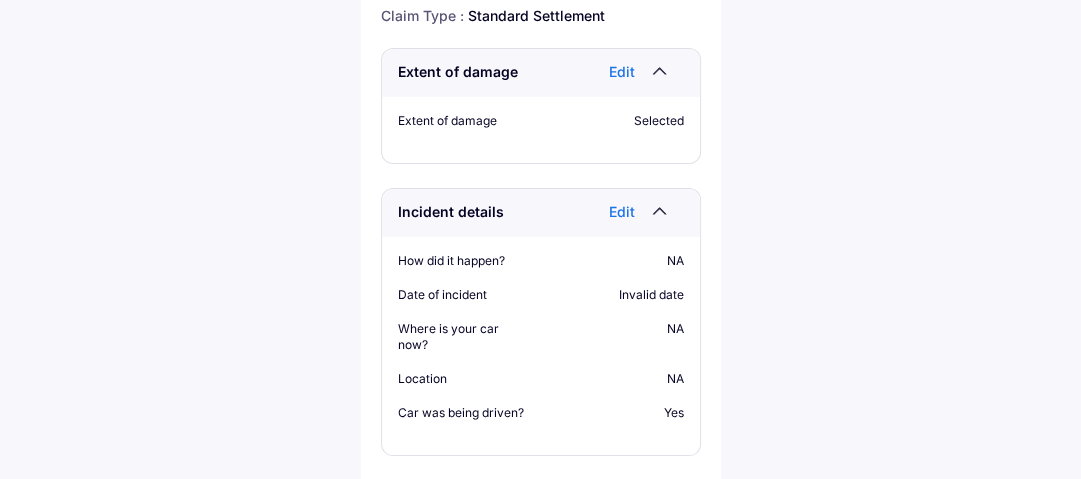 click on "Edit" at bounding box center (626, 73) 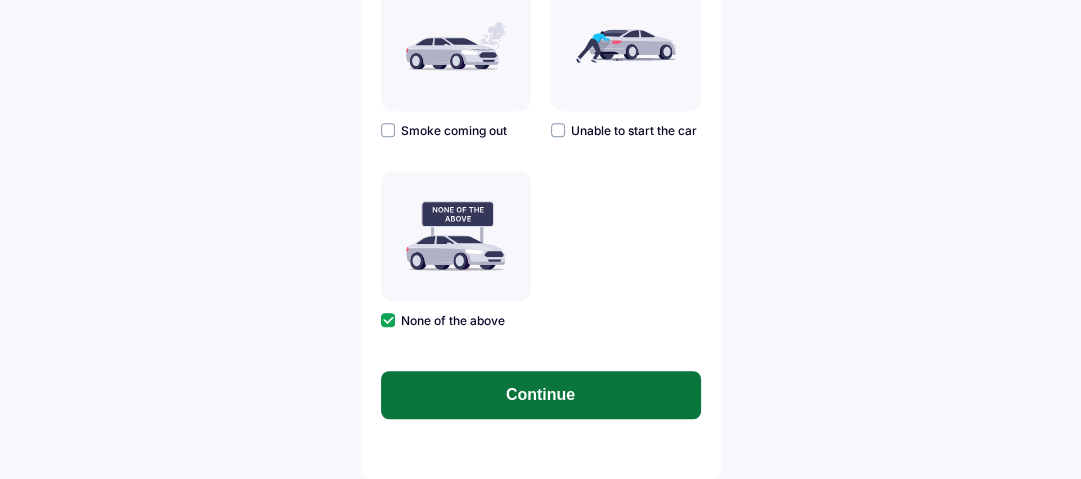 scroll, scrollTop: 823, scrollLeft: 0, axis: vertical 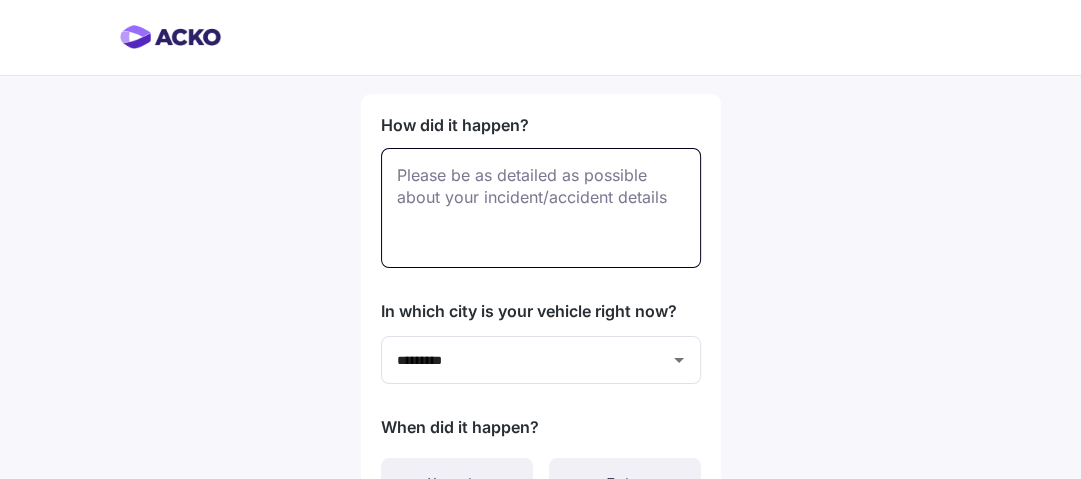 click at bounding box center [541, 208] 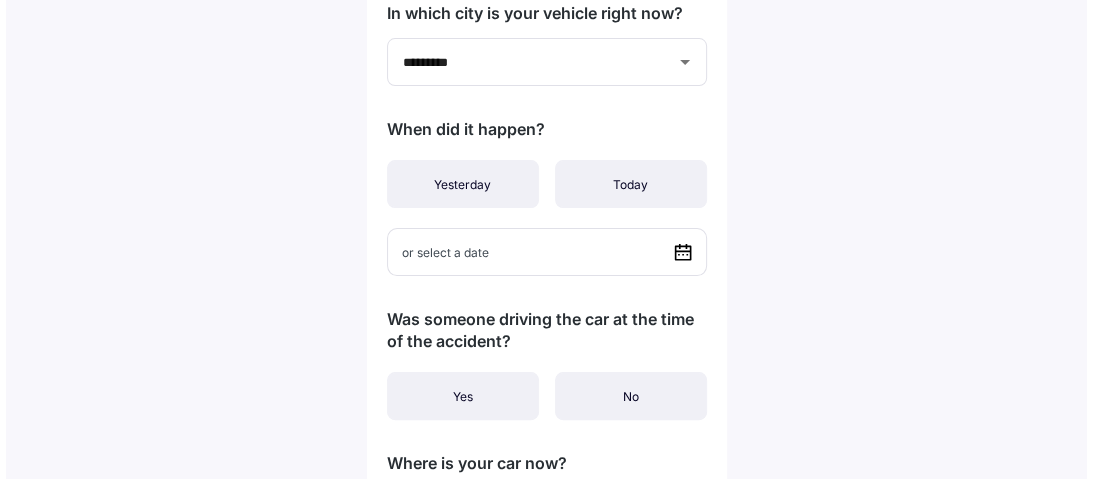 scroll, scrollTop: 320, scrollLeft: 0, axis: vertical 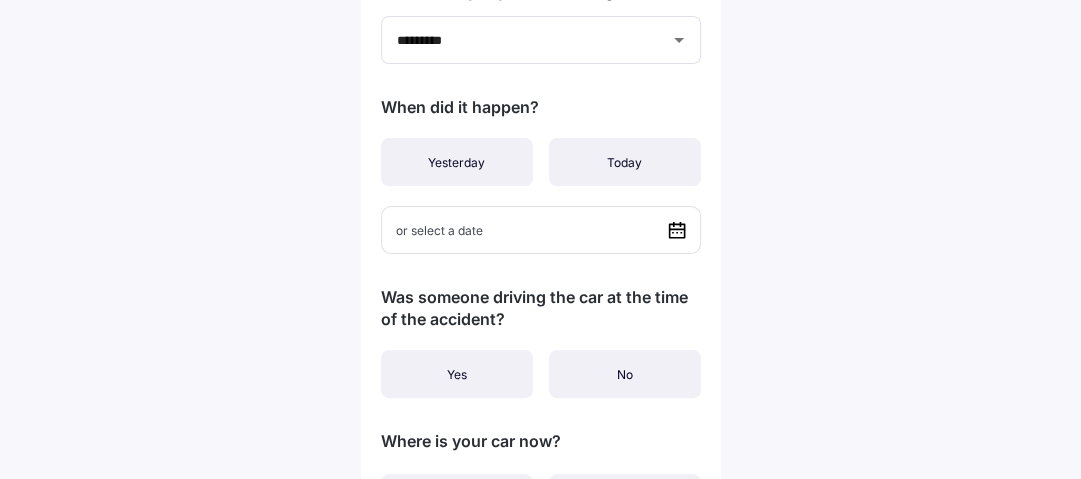 type on "**********" 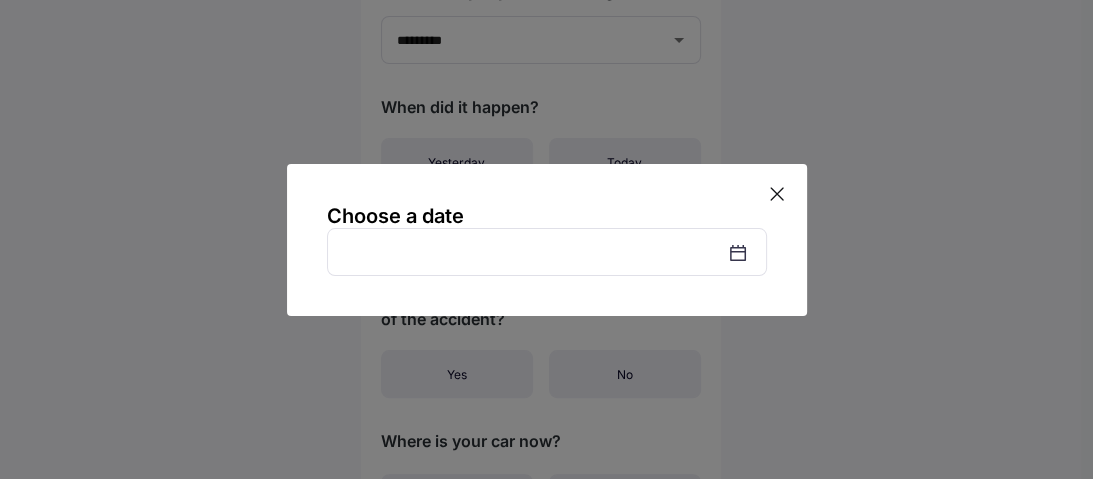 click 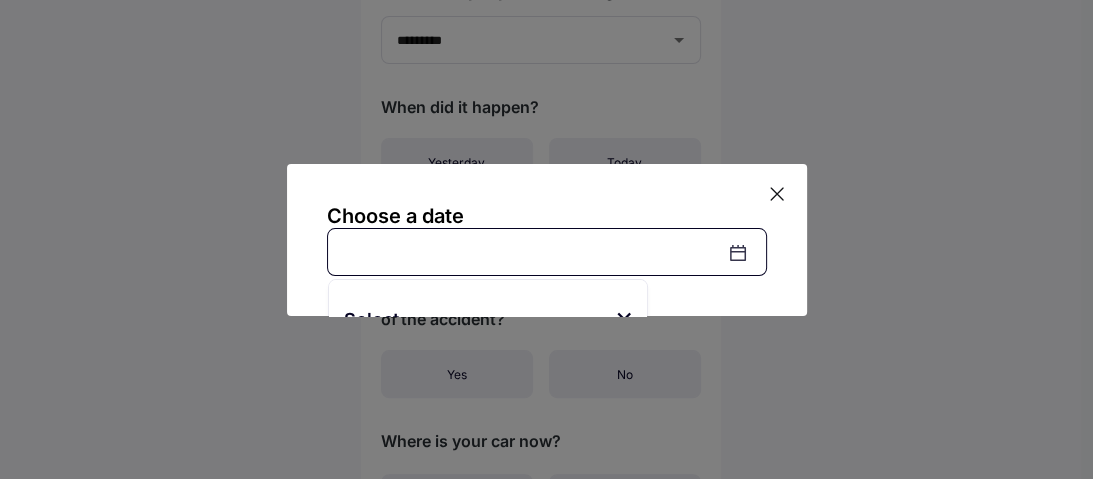 scroll, scrollTop: 9, scrollLeft: 0, axis: vertical 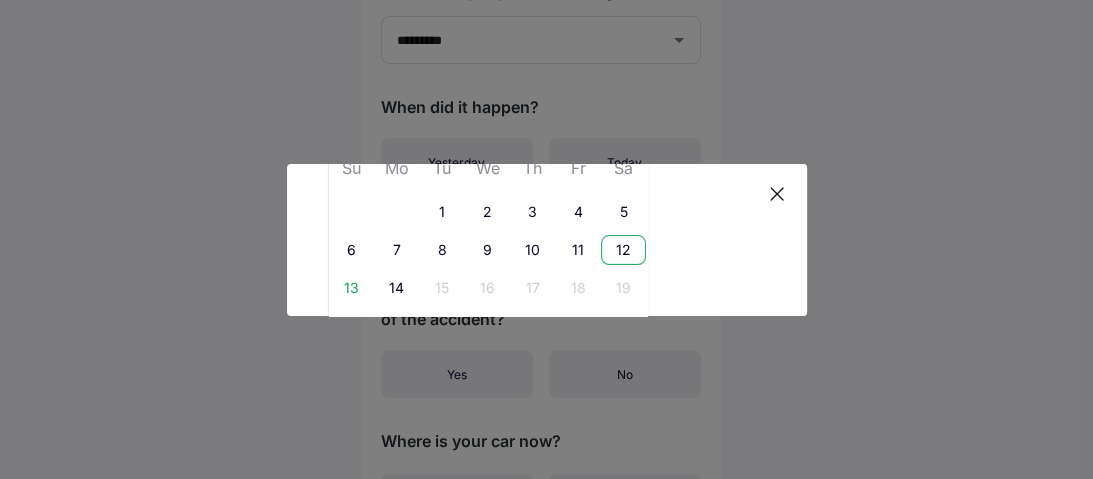 click on "12" at bounding box center (623, 250) 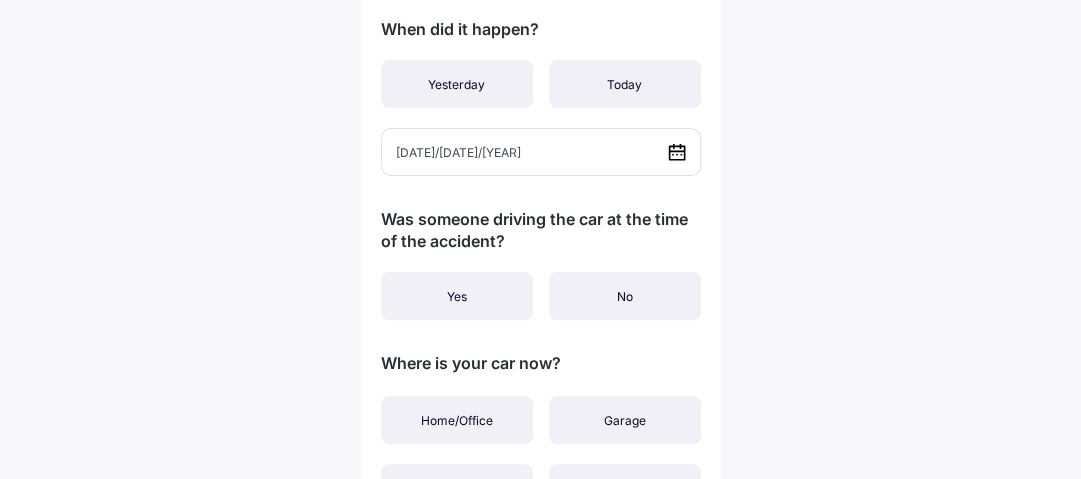 scroll, scrollTop: 400, scrollLeft: 0, axis: vertical 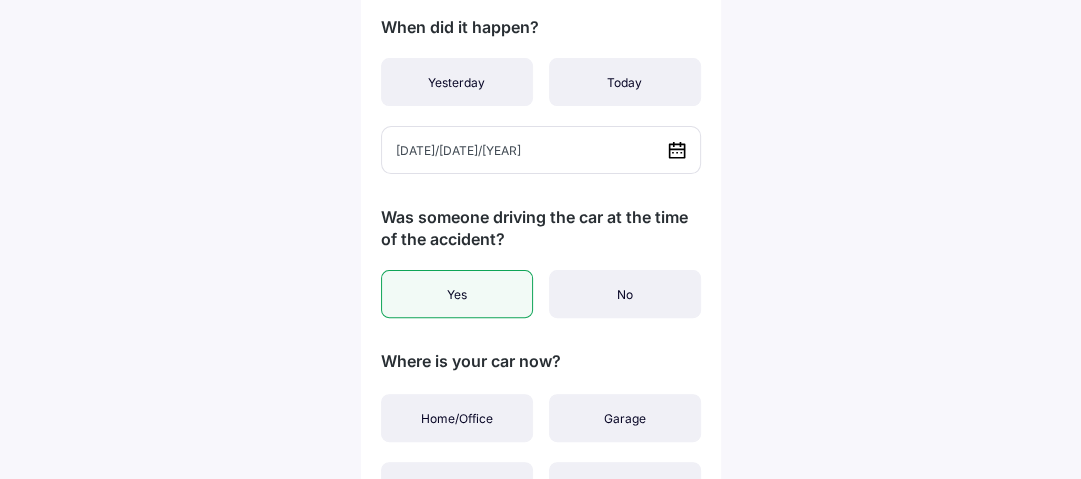 click on "Yes" at bounding box center [457, 294] 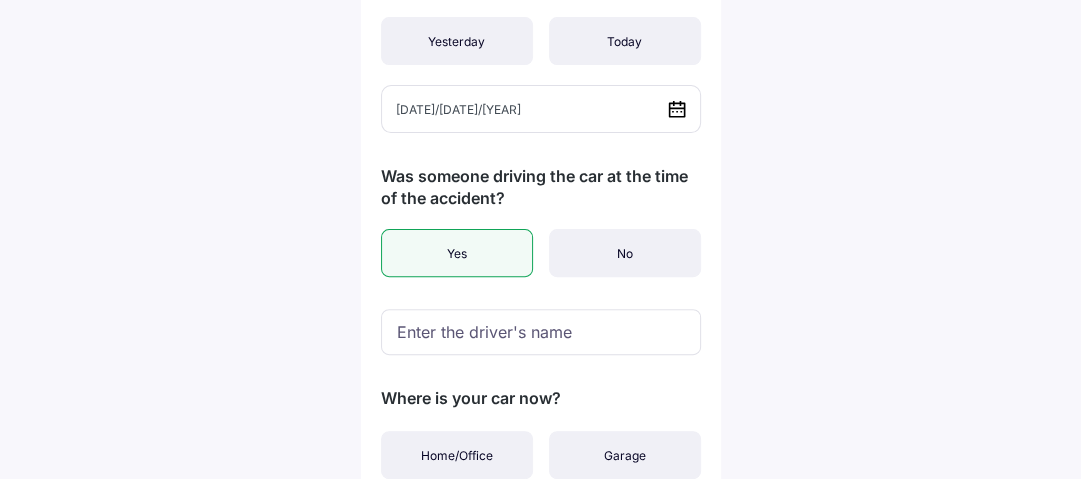 scroll, scrollTop: 480, scrollLeft: 0, axis: vertical 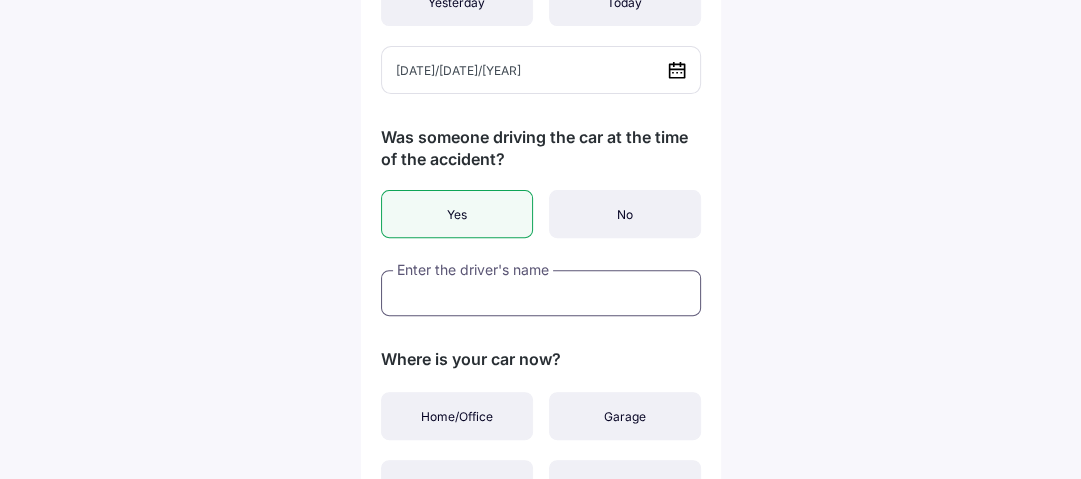 click at bounding box center (541, 293) 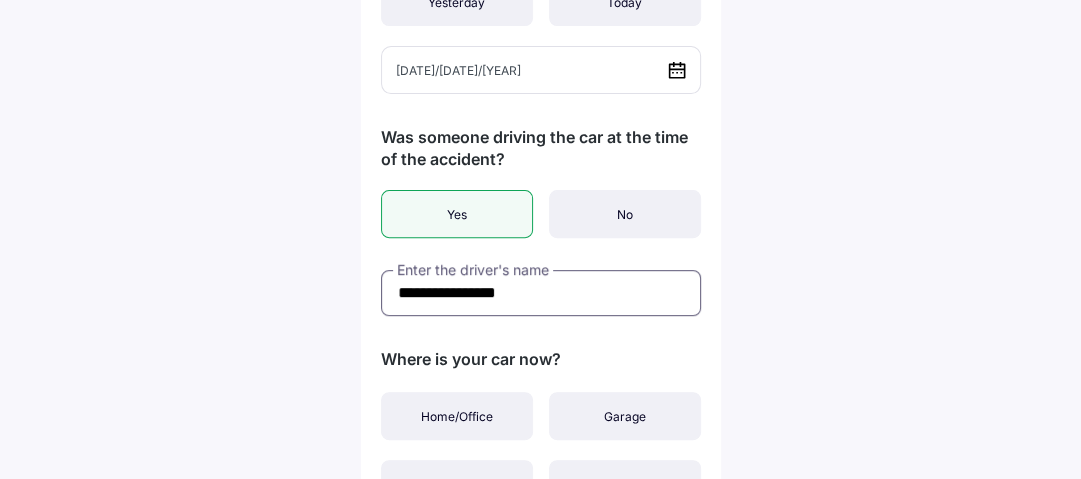 click on "**********" at bounding box center [541, 293] 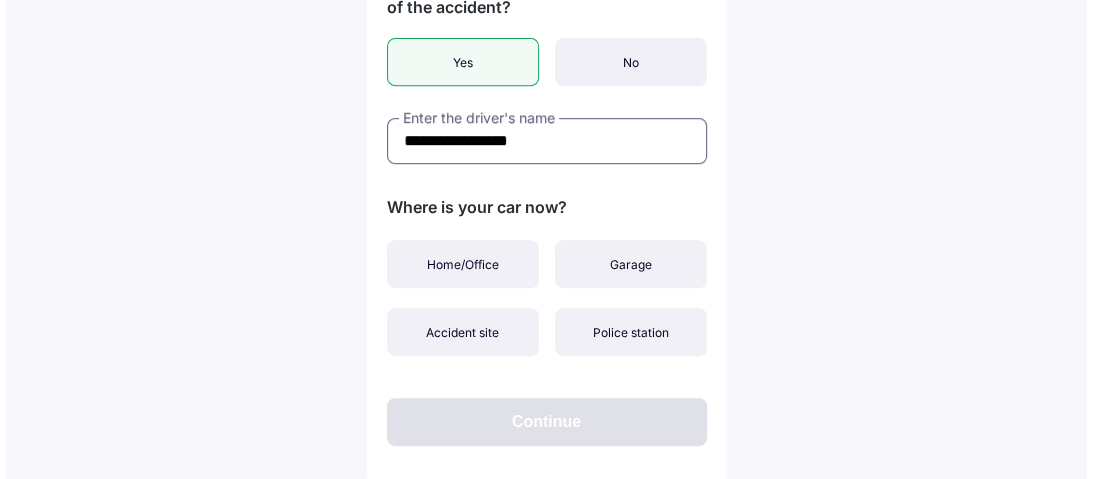 scroll, scrollTop: 638, scrollLeft: 0, axis: vertical 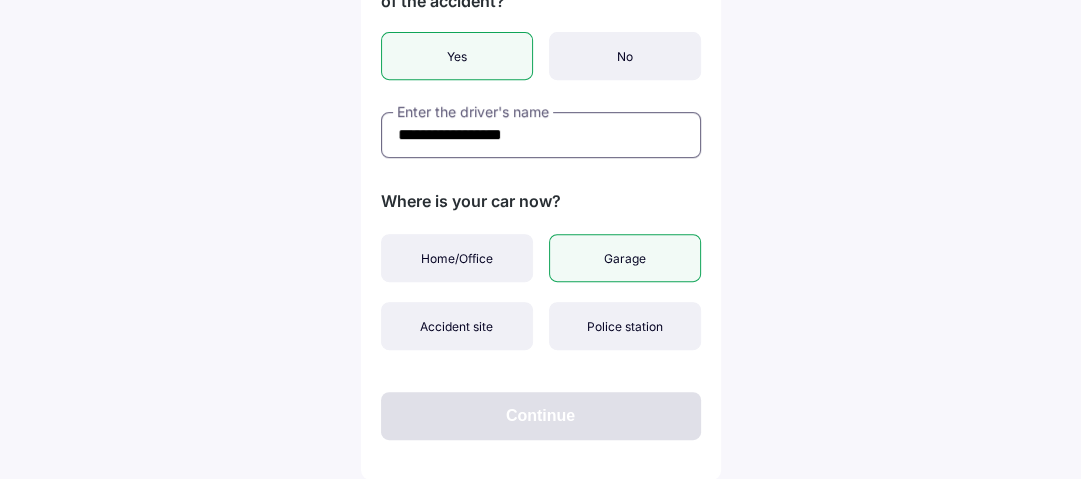 type on "**********" 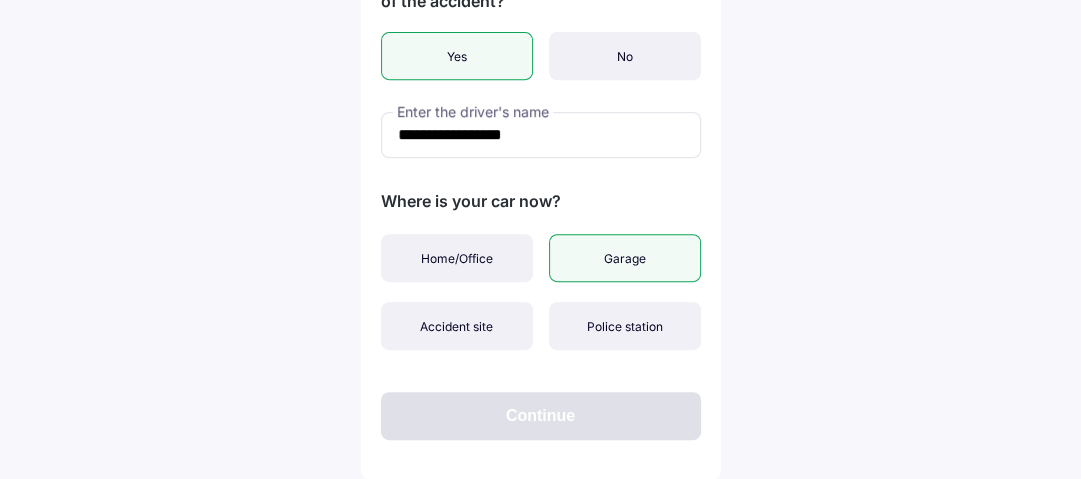 click on "Garage" at bounding box center (625, 258) 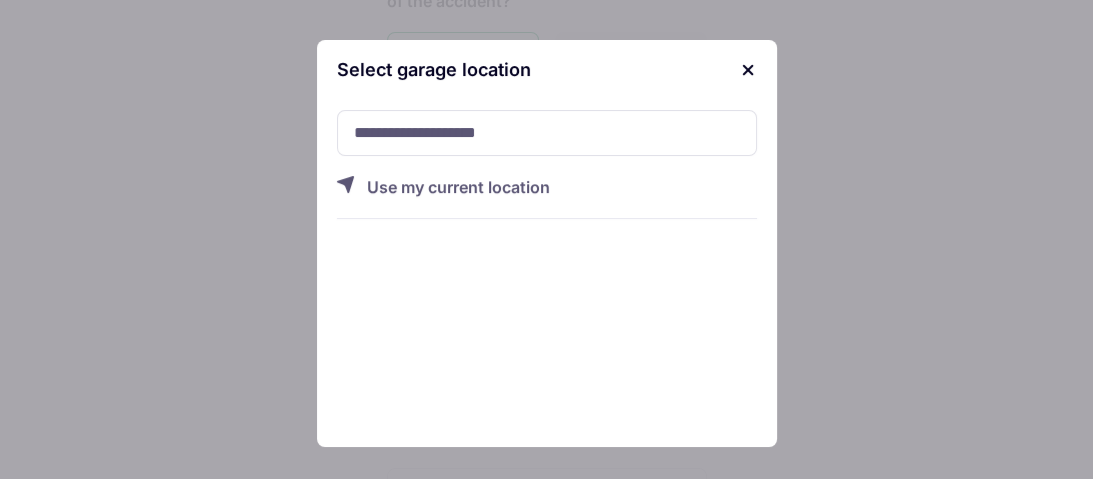 click on "Use my current location" at bounding box center [562, 197] 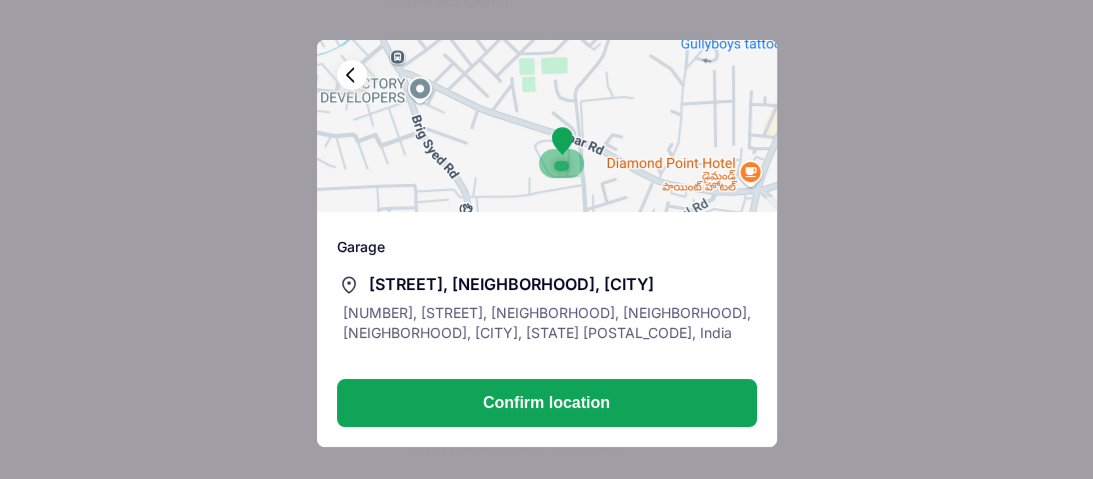 drag, startPoint x: 533, startPoint y: 163, endPoint x: 496, endPoint y: 58, distance: 111.32835 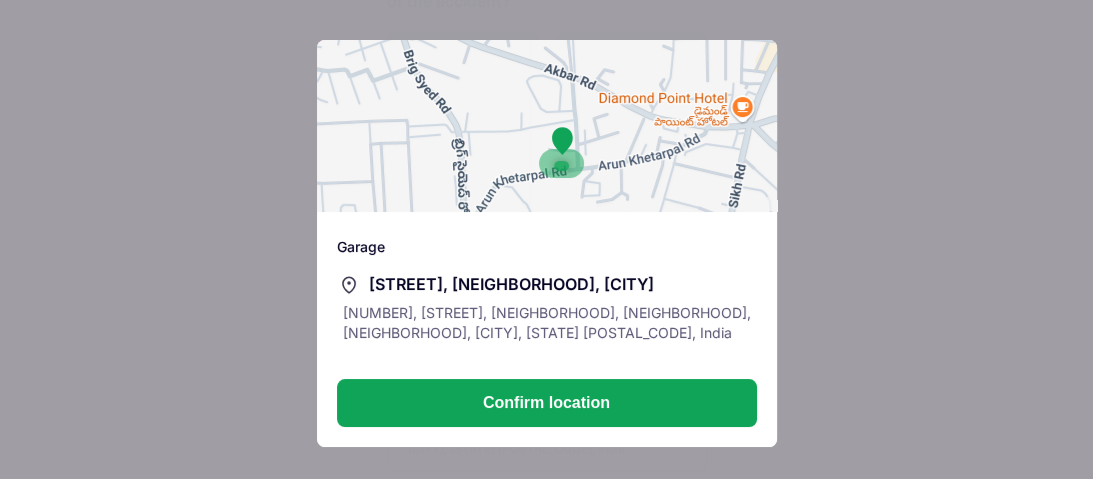 drag, startPoint x: 488, startPoint y: 144, endPoint x: 494, endPoint y: 89, distance: 55.326305 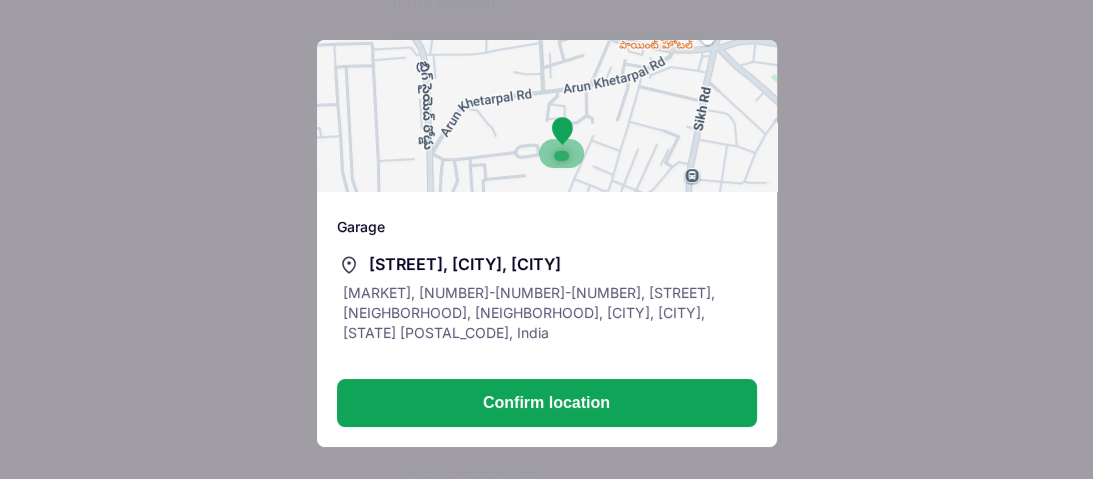 drag, startPoint x: 537, startPoint y: 172, endPoint x: 500, endPoint y: 103, distance: 78.29432 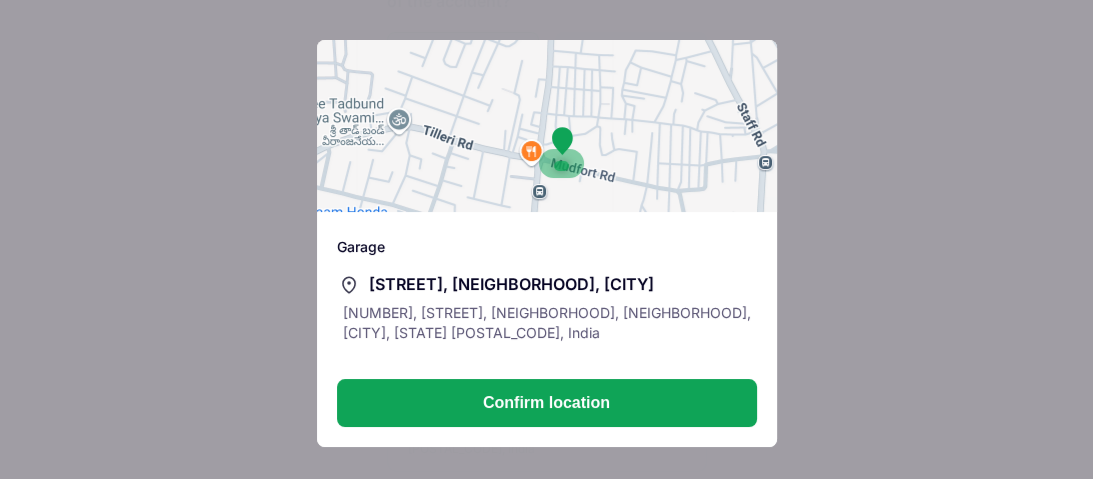 drag, startPoint x: 561, startPoint y: 185, endPoint x: 426, endPoint y: 29, distance: 206.30318 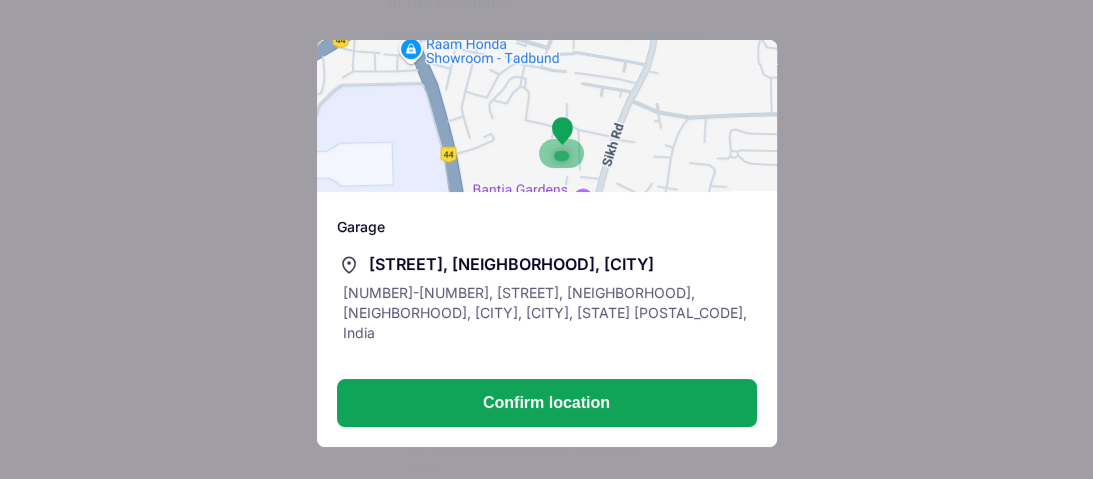 drag, startPoint x: 529, startPoint y: 176, endPoint x: 640, endPoint y: 46, distance: 170.94151 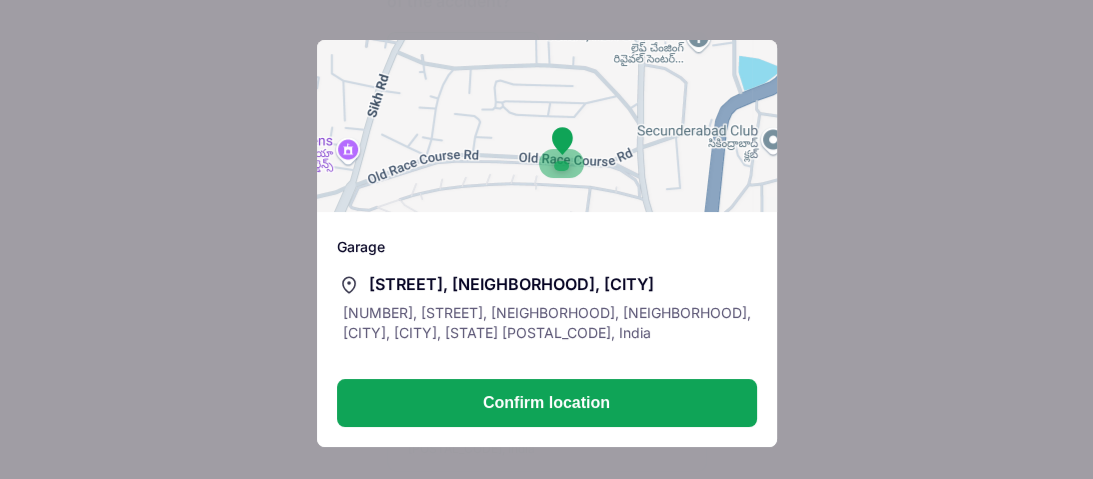 drag, startPoint x: 581, startPoint y: 170, endPoint x: 362, endPoint y: 77, distance: 237.92856 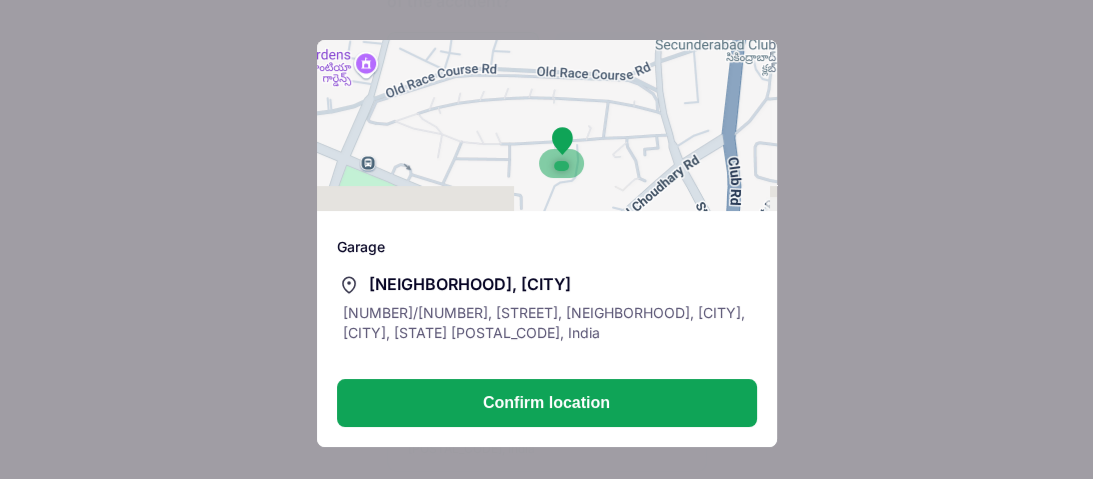 drag, startPoint x: 600, startPoint y: 154, endPoint x: 612, endPoint y: 51, distance: 103.69667 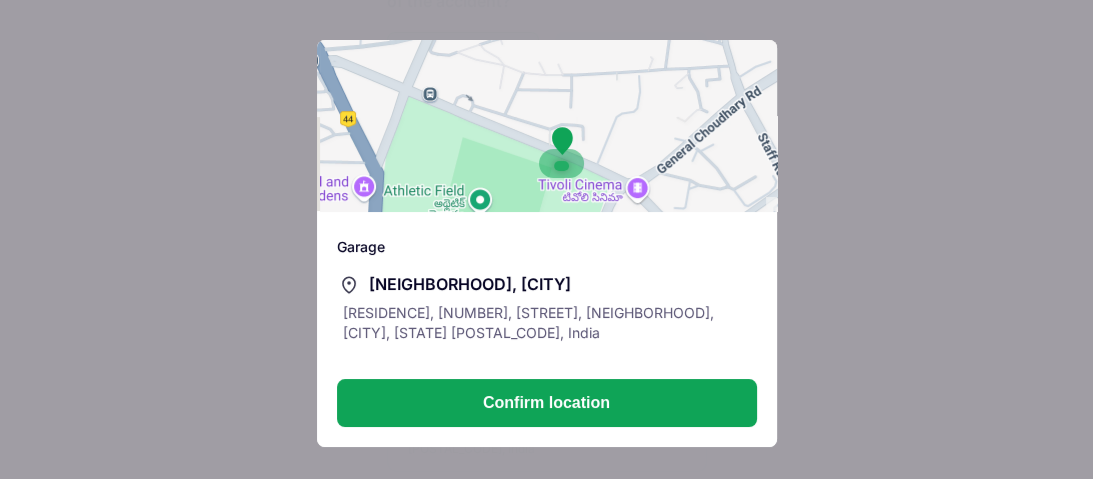 drag, startPoint x: 607, startPoint y: 154, endPoint x: 672, endPoint y: 107, distance: 80.21222 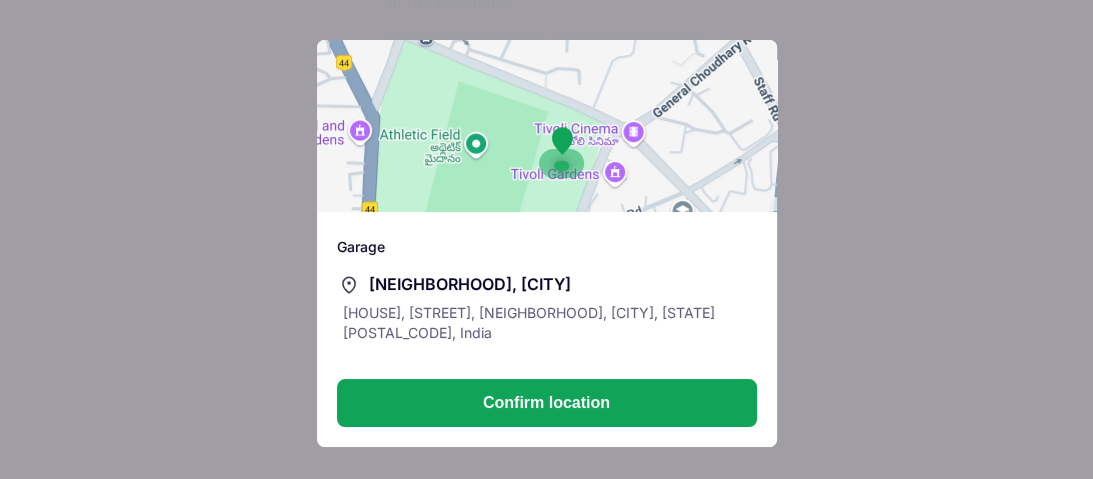 drag, startPoint x: 577, startPoint y: 120, endPoint x: 617, endPoint y: 60, distance: 72.11102 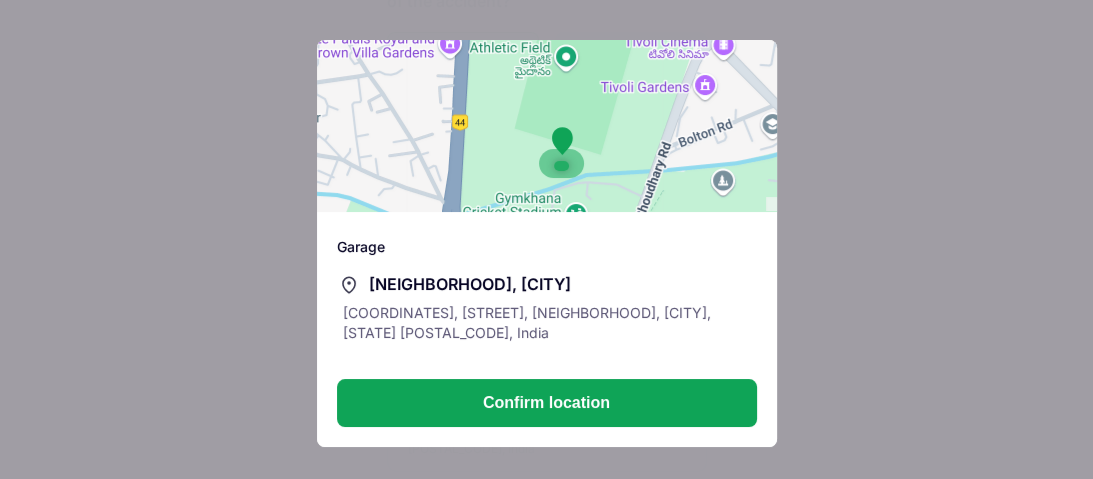 drag, startPoint x: 587, startPoint y: 154, endPoint x: 640, endPoint y: 80, distance: 91.02197 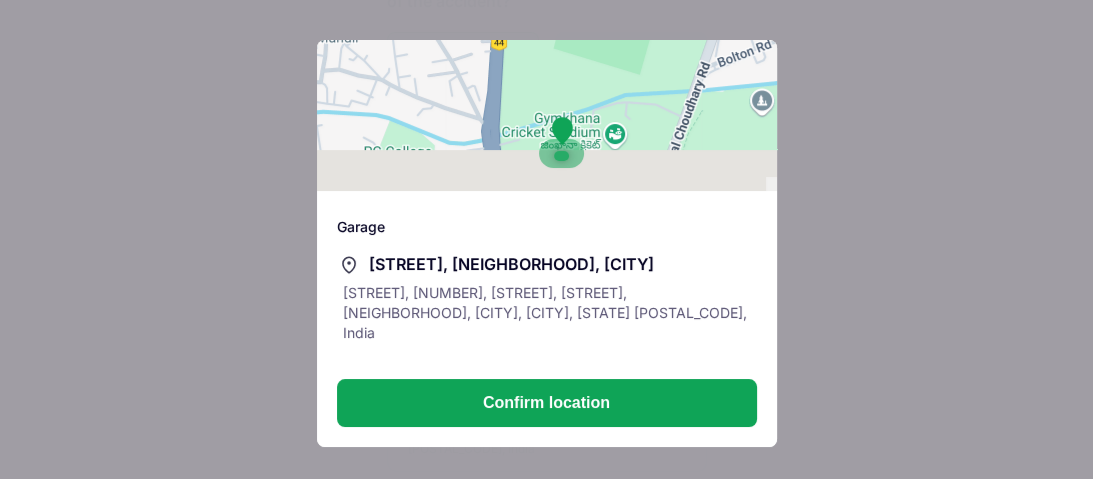 drag, startPoint x: 589, startPoint y: 147, endPoint x: 638, endPoint y: 83, distance: 80.60397 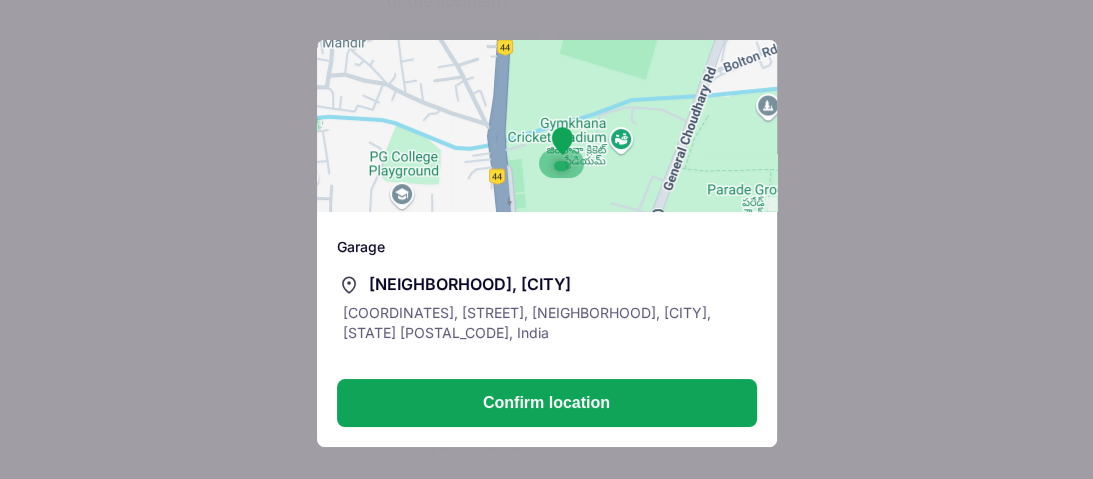 drag, startPoint x: 592, startPoint y: 149, endPoint x: 645, endPoint y: 83, distance: 84.646324 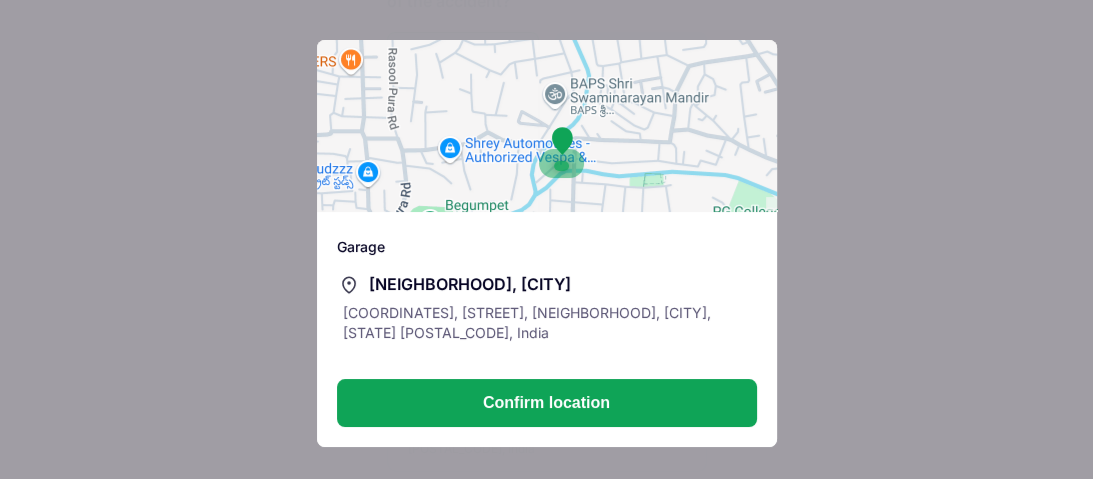 drag, startPoint x: 585, startPoint y: 160, endPoint x: 833, endPoint y: 203, distance: 251.70023 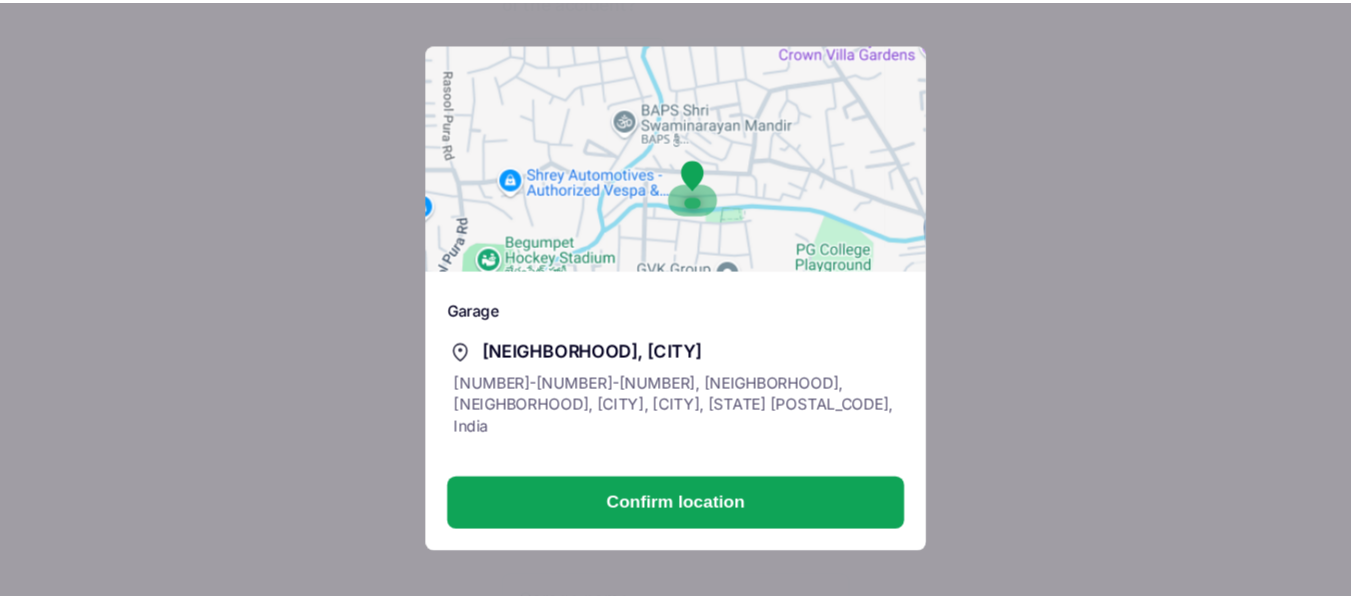 scroll, scrollTop: 638, scrollLeft: 0, axis: vertical 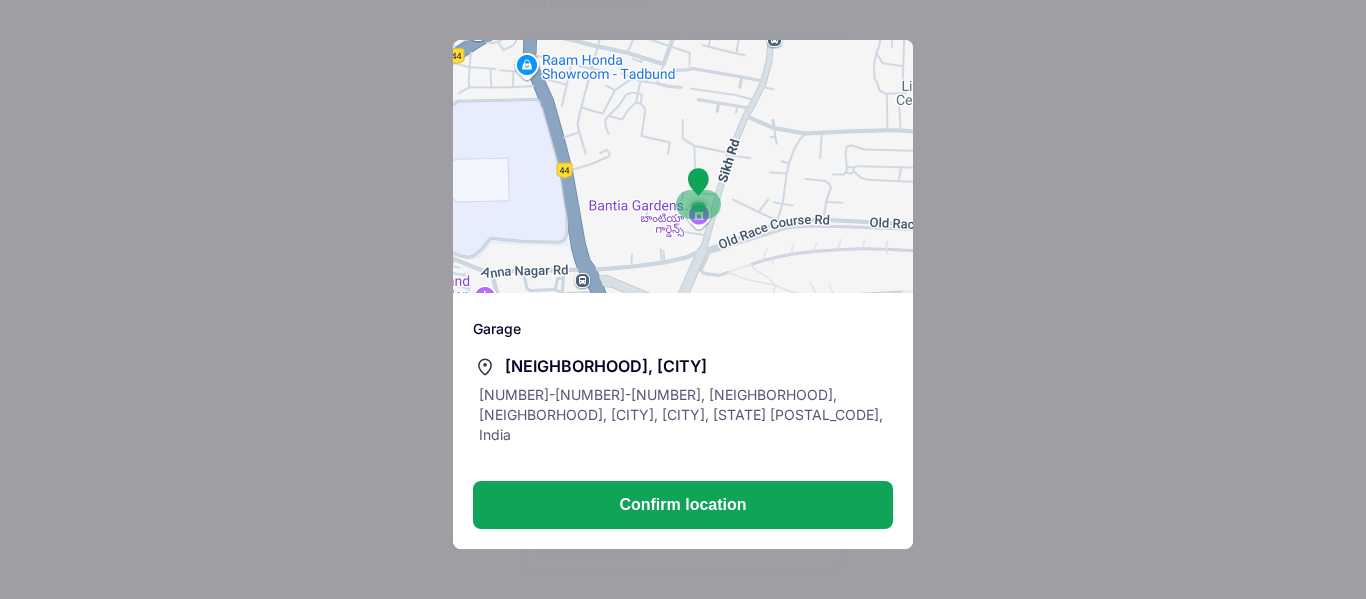 drag, startPoint x: 682, startPoint y: 179, endPoint x: 401, endPoint y: 520, distance: 441.86197 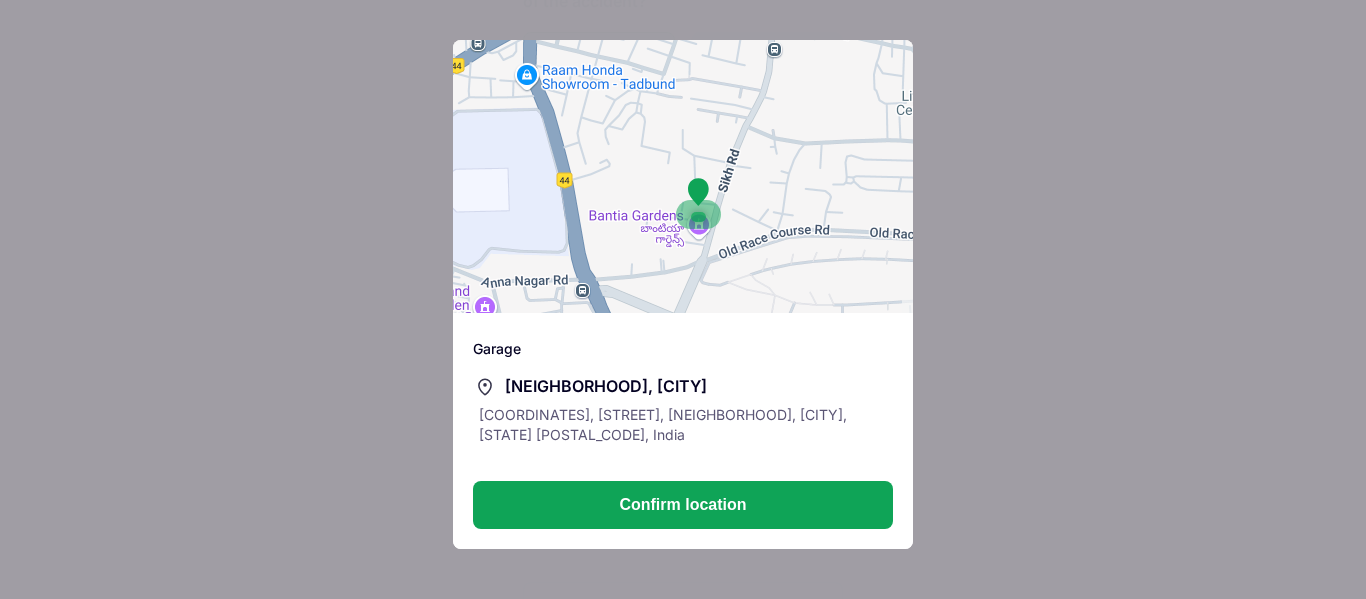click on "Confirm location" at bounding box center (683, 505) 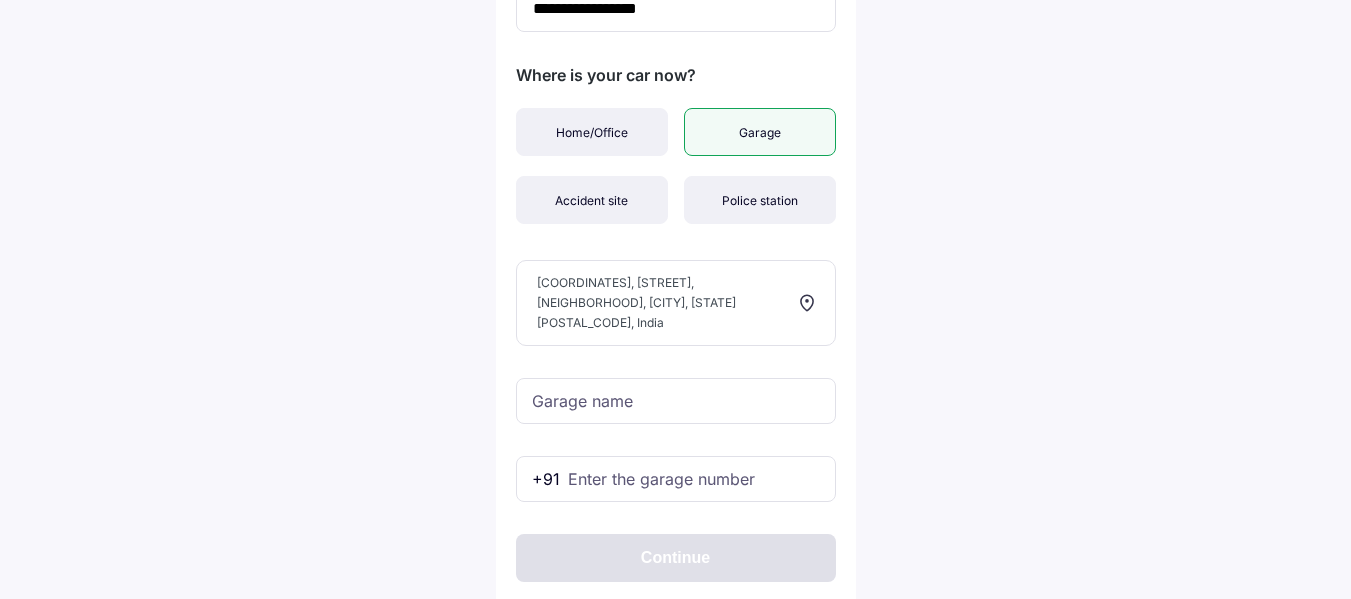 scroll, scrollTop: 767, scrollLeft: 0, axis: vertical 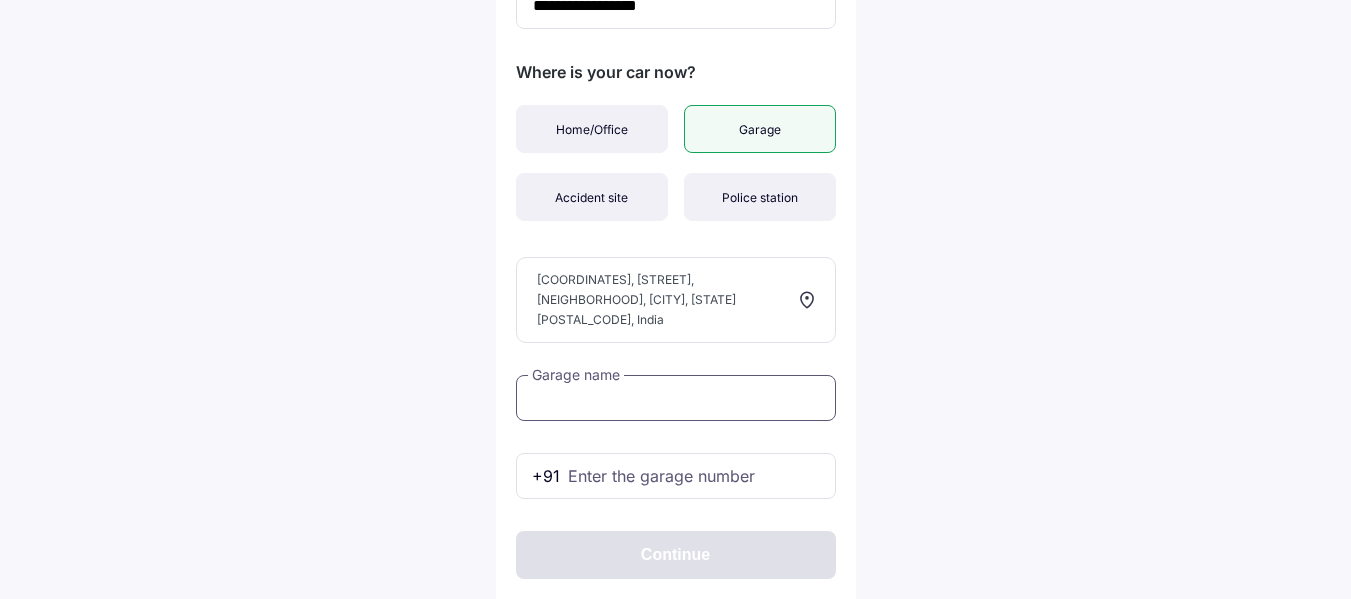click at bounding box center [676, 398] 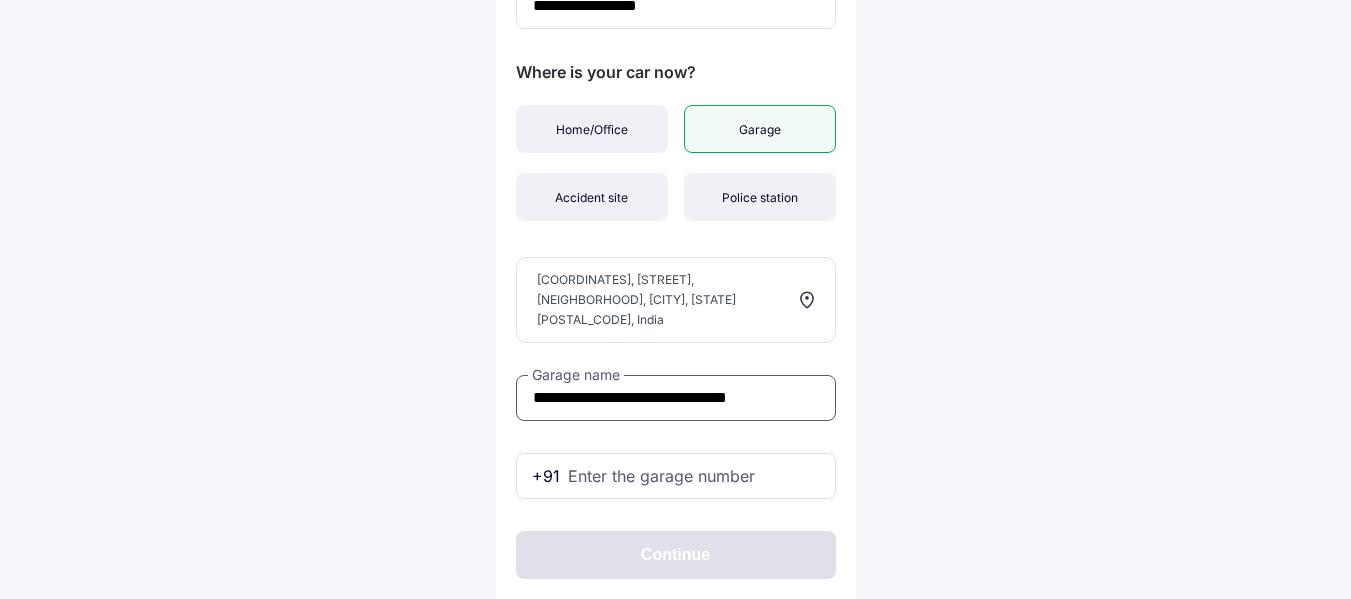 scroll, scrollTop: 0, scrollLeft: 17, axis: horizontal 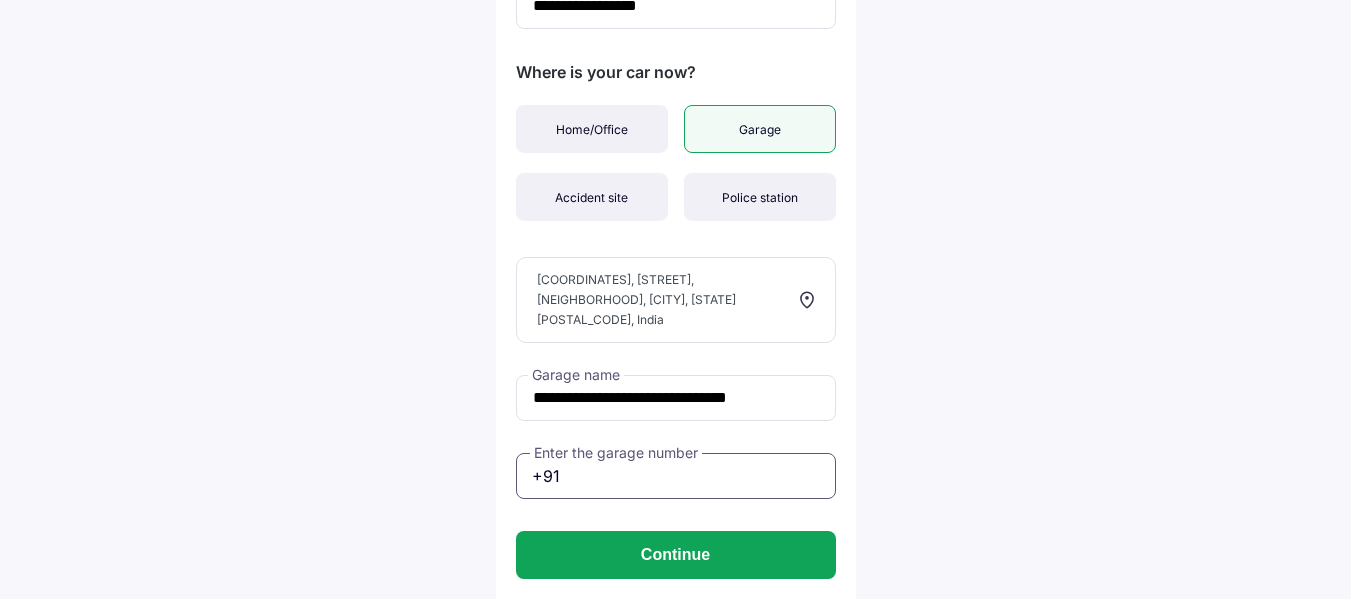 type on "**********" 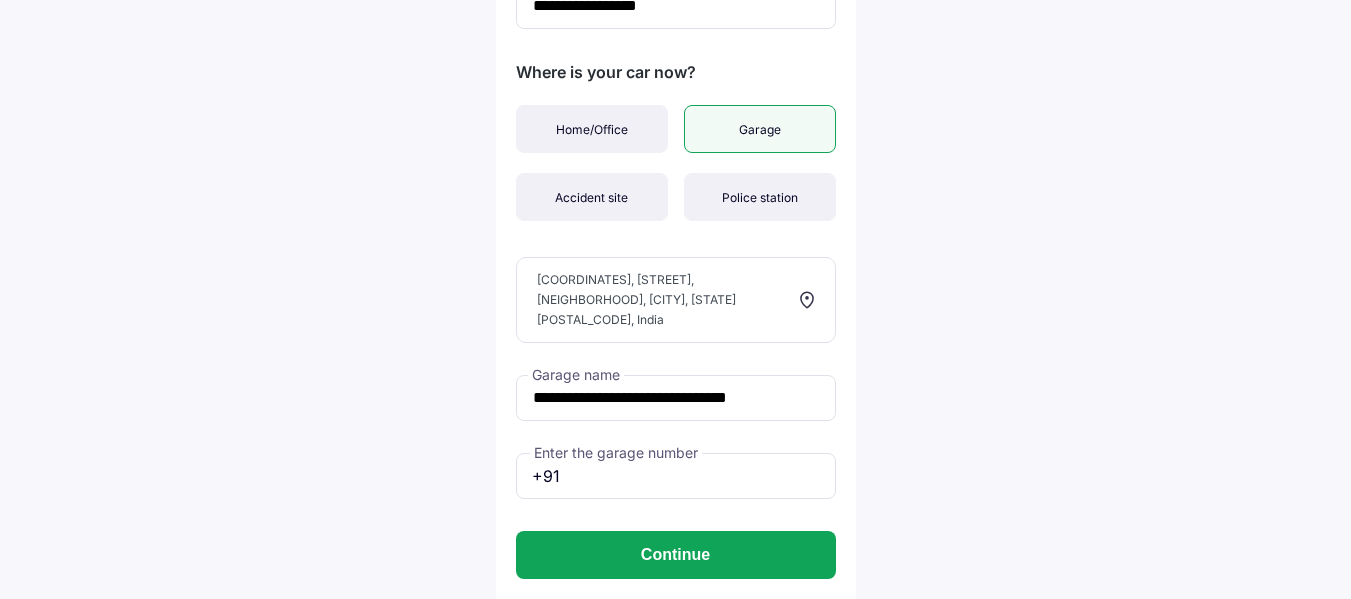 type 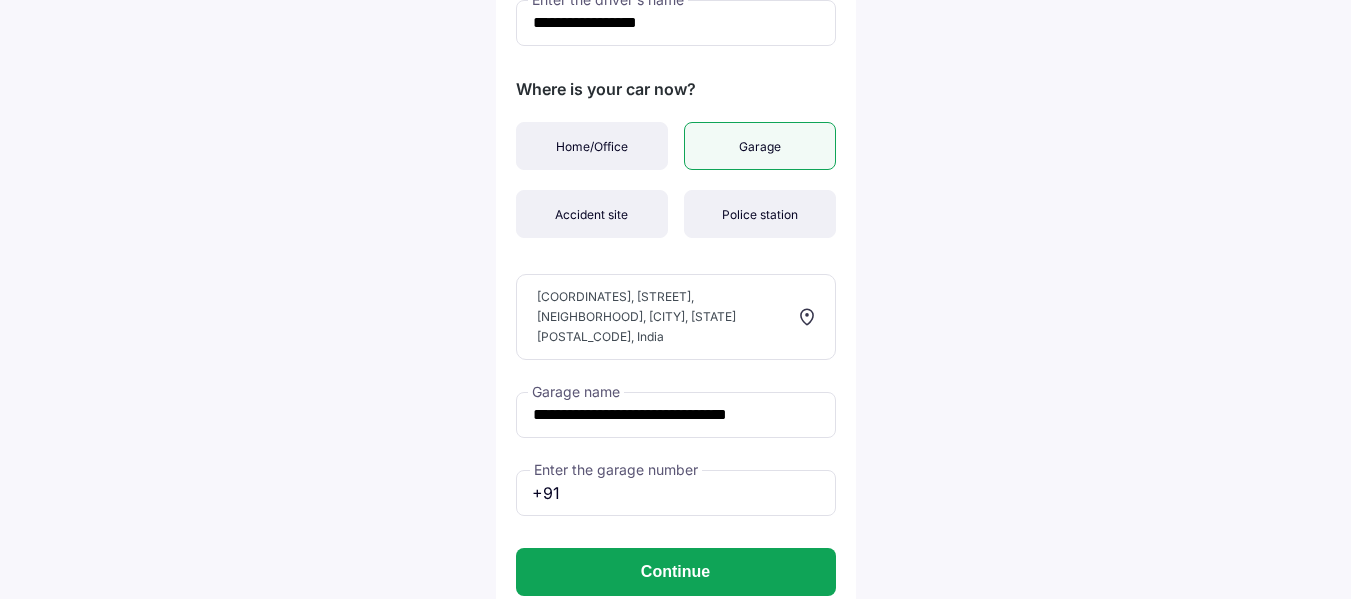 scroll, scrollTop: 767, scrollLeft: 0, axis: vertical 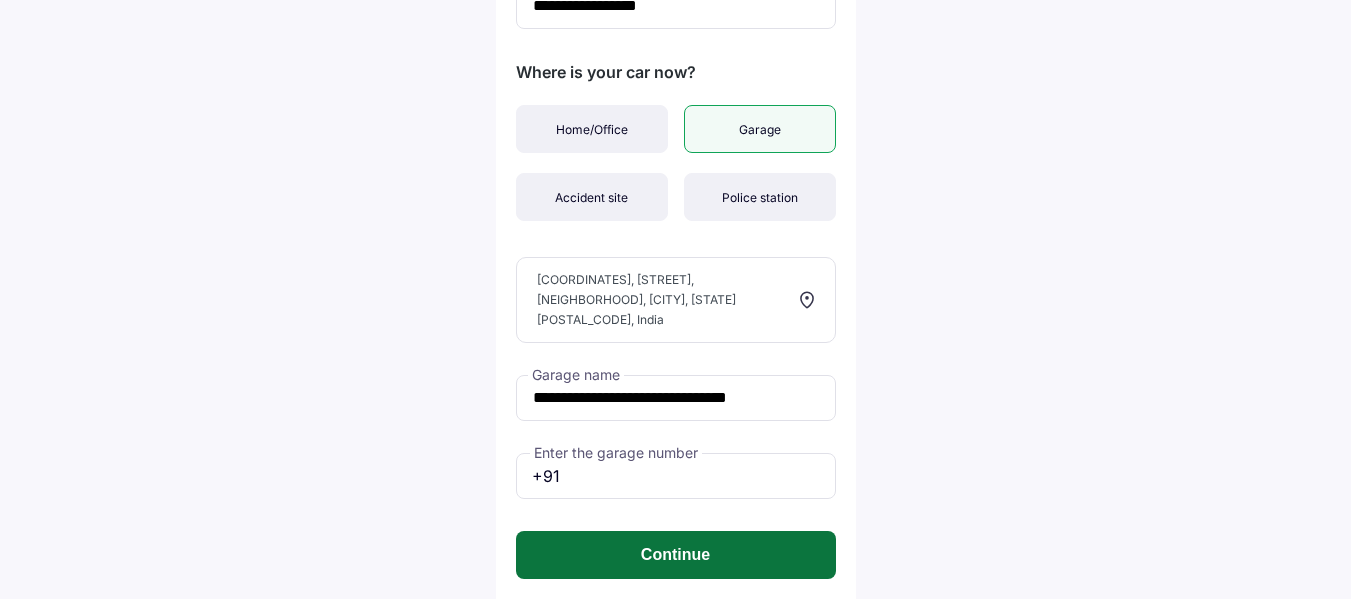 click on "Continue" at bounding box center (676, 555) 